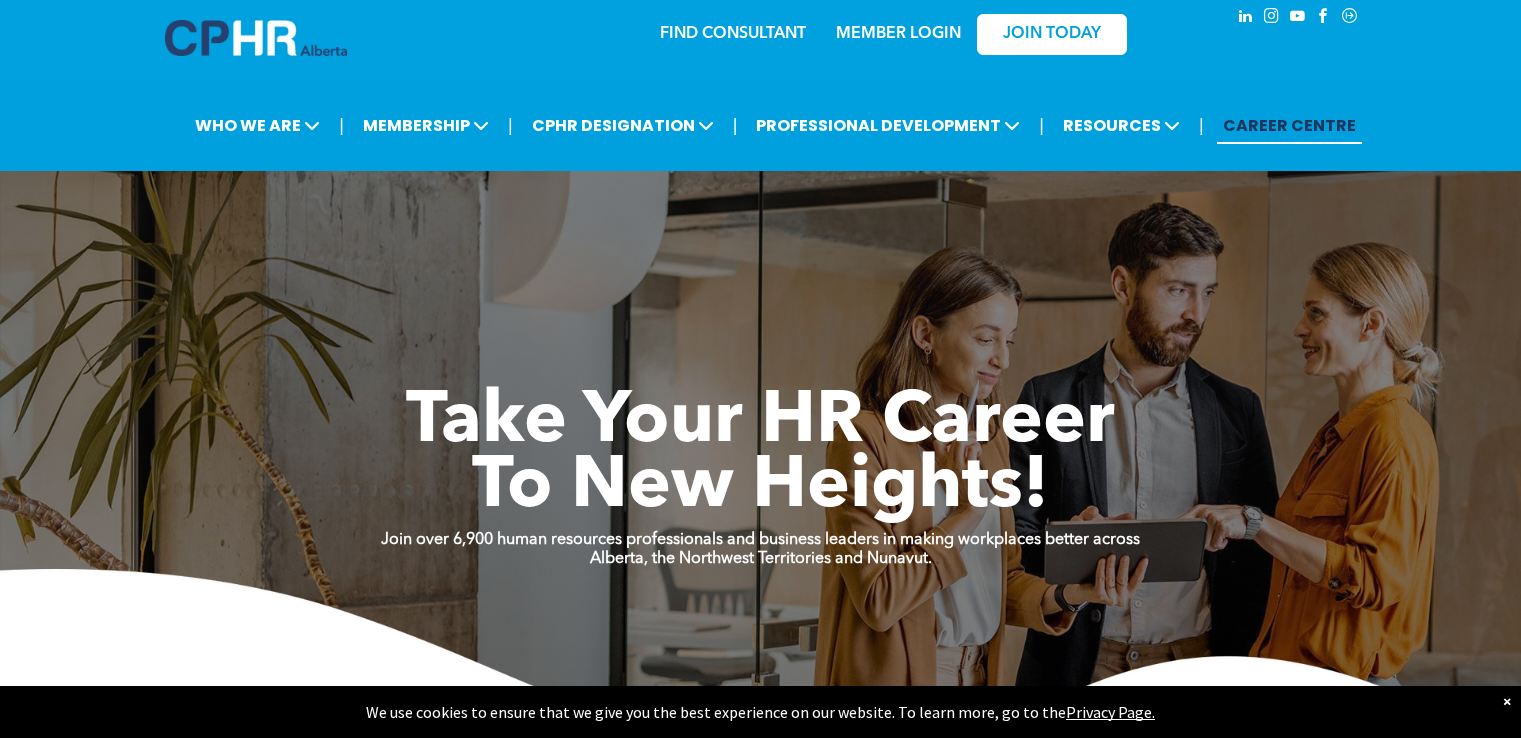 scroll, scrollTop: 0, scrollLeft: 0, axis: both 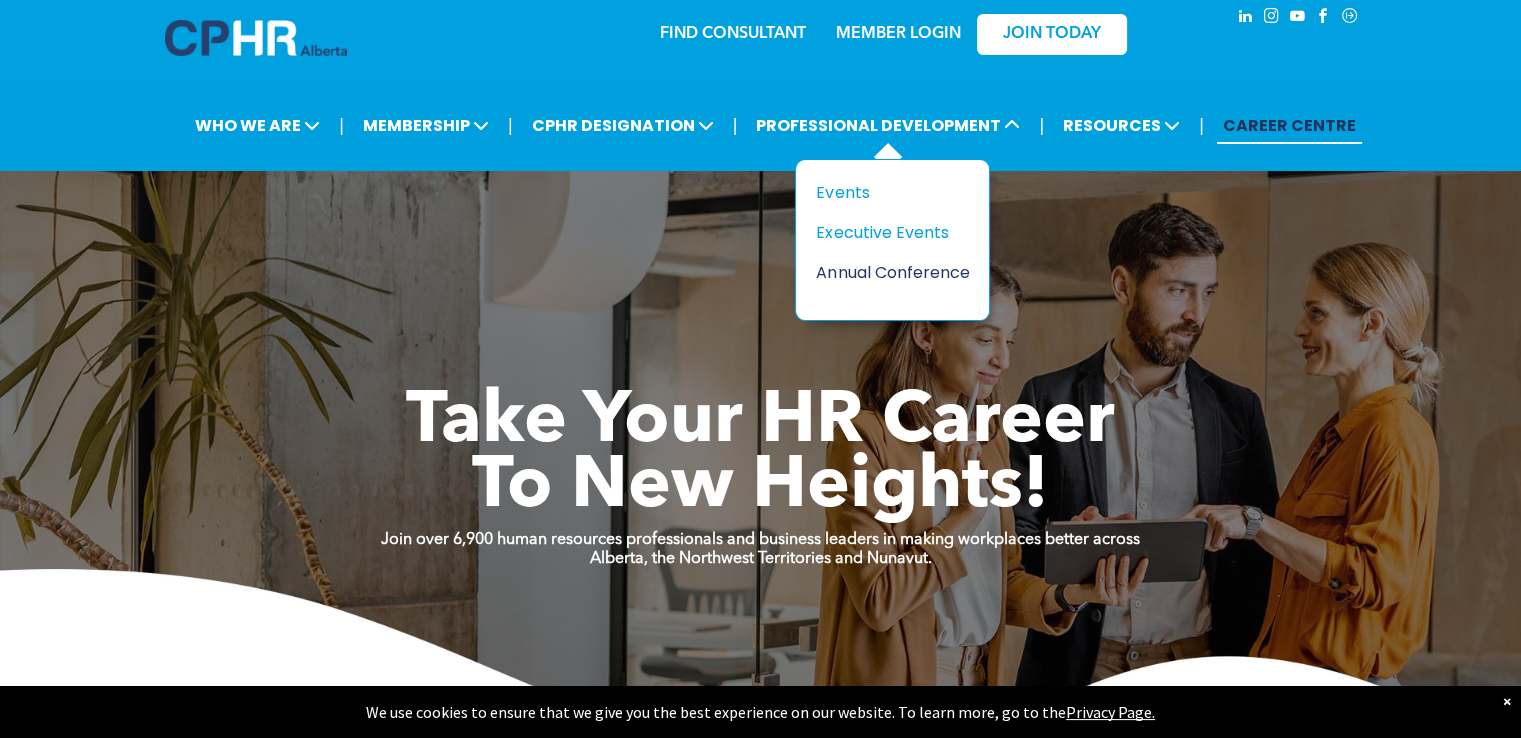 click on "Annual Conference" at bounding box center [885, 272] 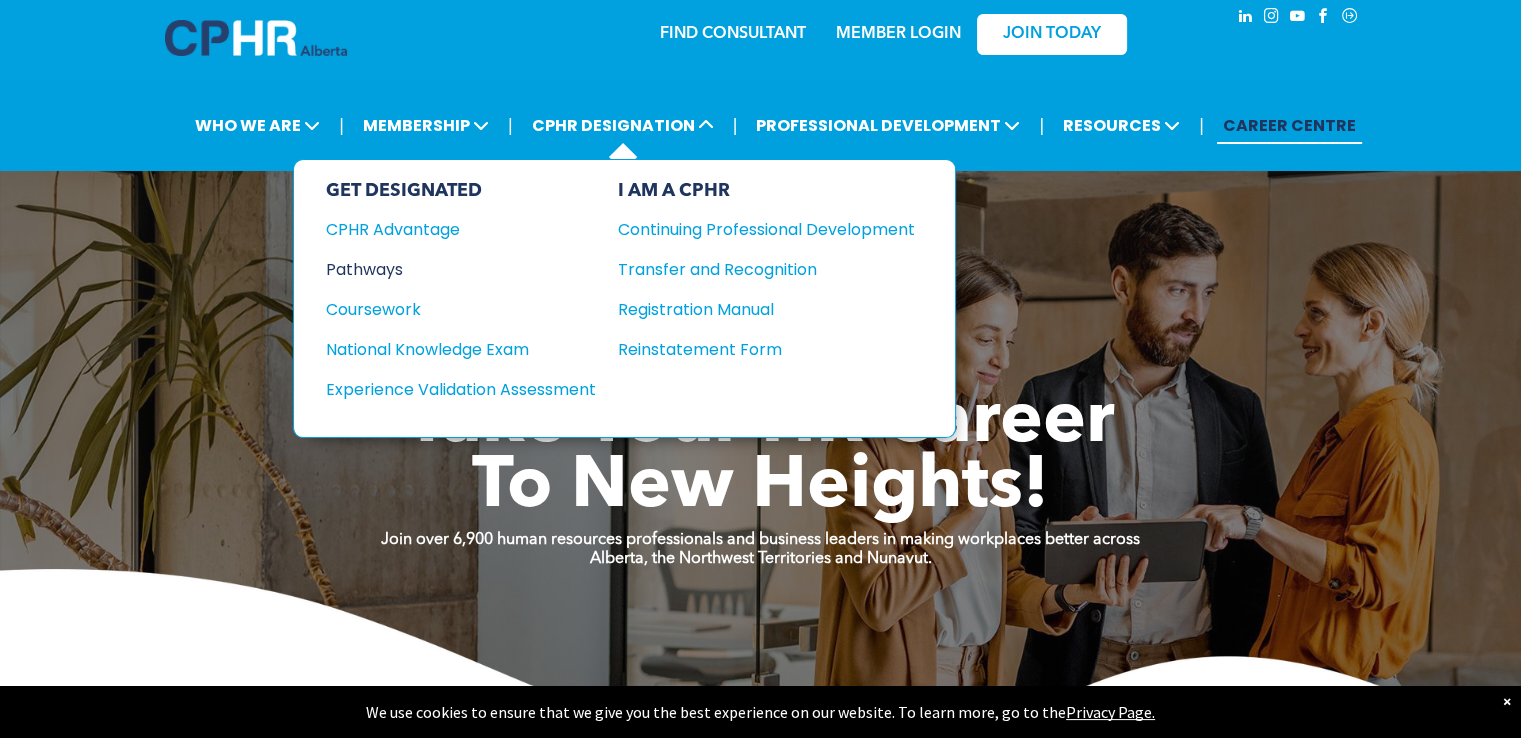 click on "Pathways" at bounding box center (447, 269) 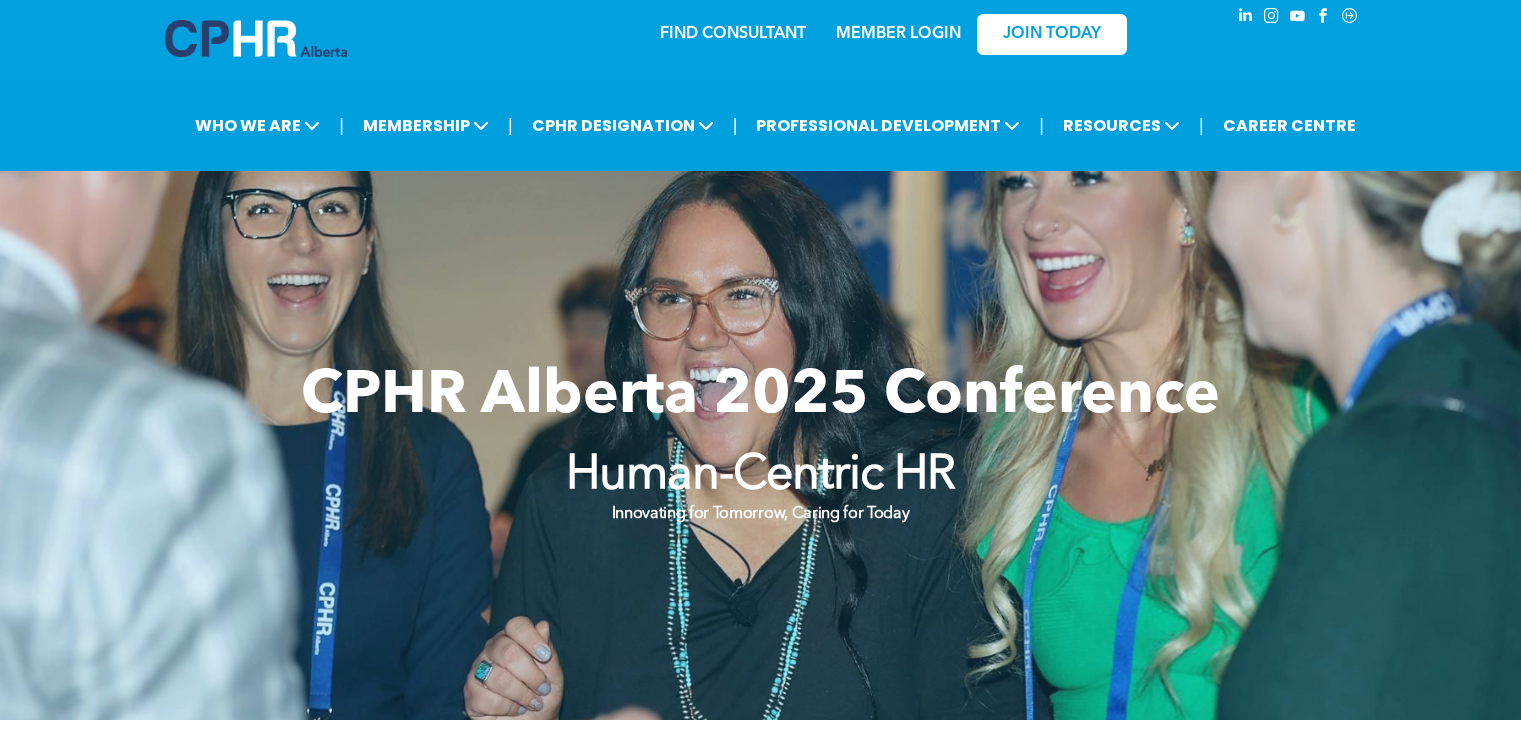 scroll, scrollTop: 0, scrollLeft: 0, axis: both 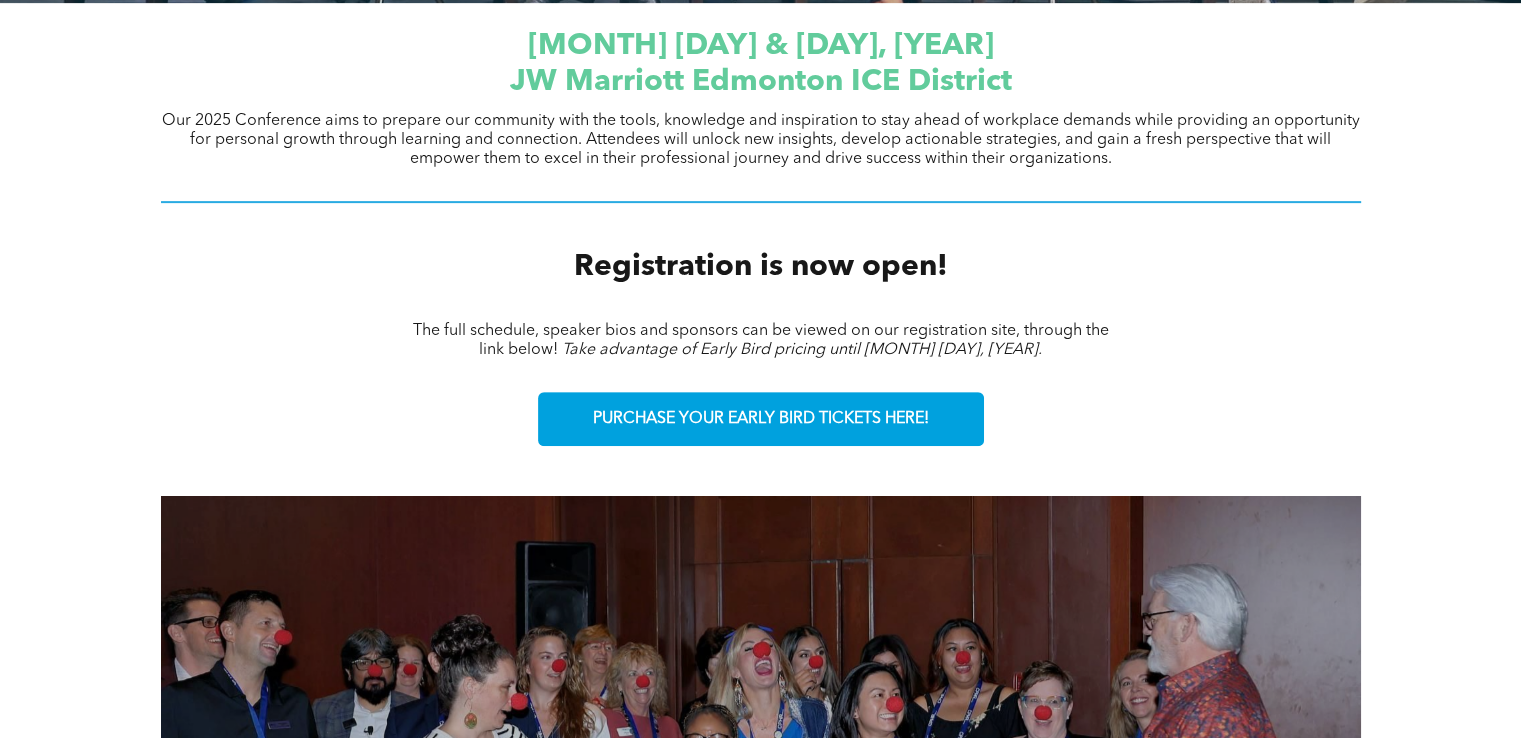 drag, startPoint x: 1531, startPoint y: 102, endPoint x: 1524, endPoint y: 237, distance: 135.18137 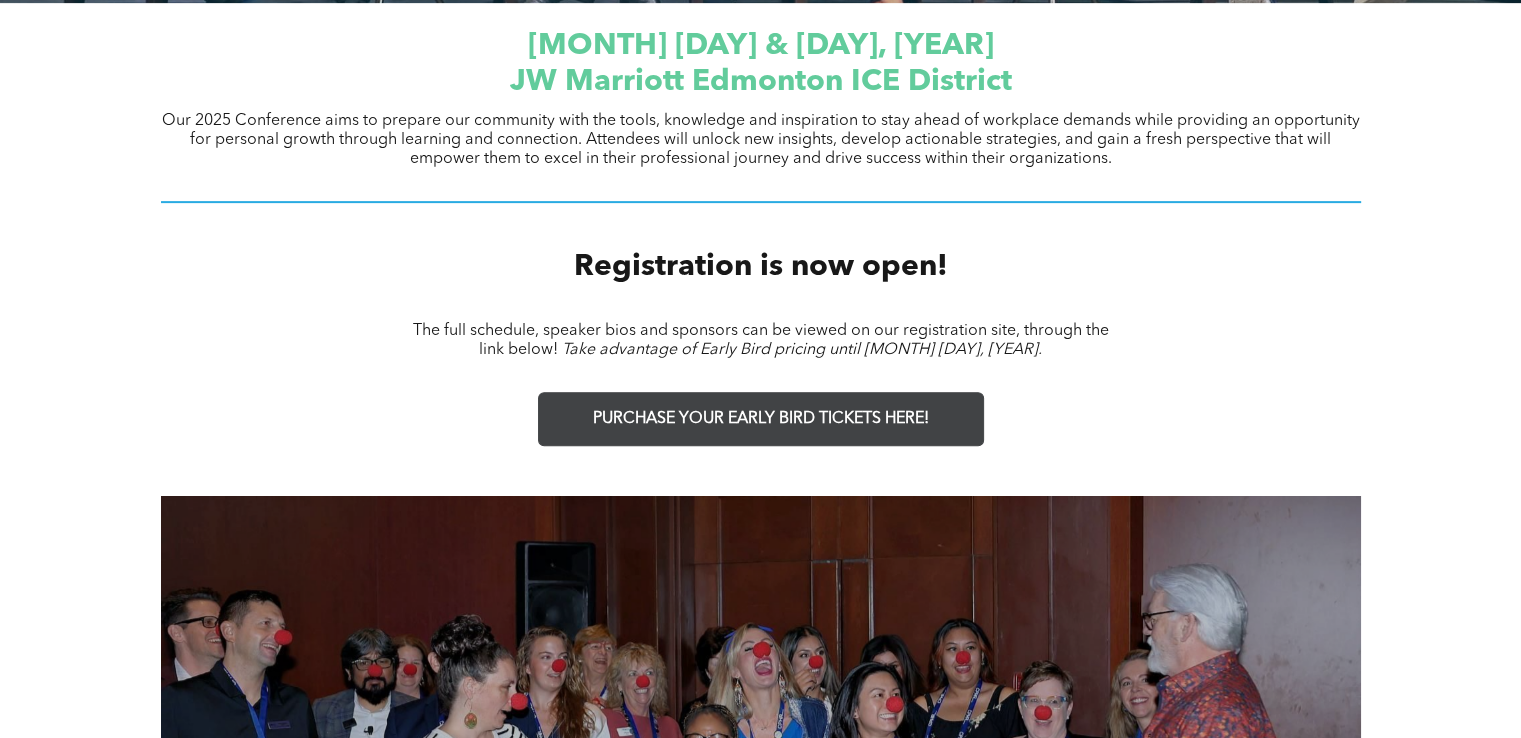 click on "PURCHASE YOUR EARLY BIRD TICKETS HERE!" at bounding box center (761, 419) 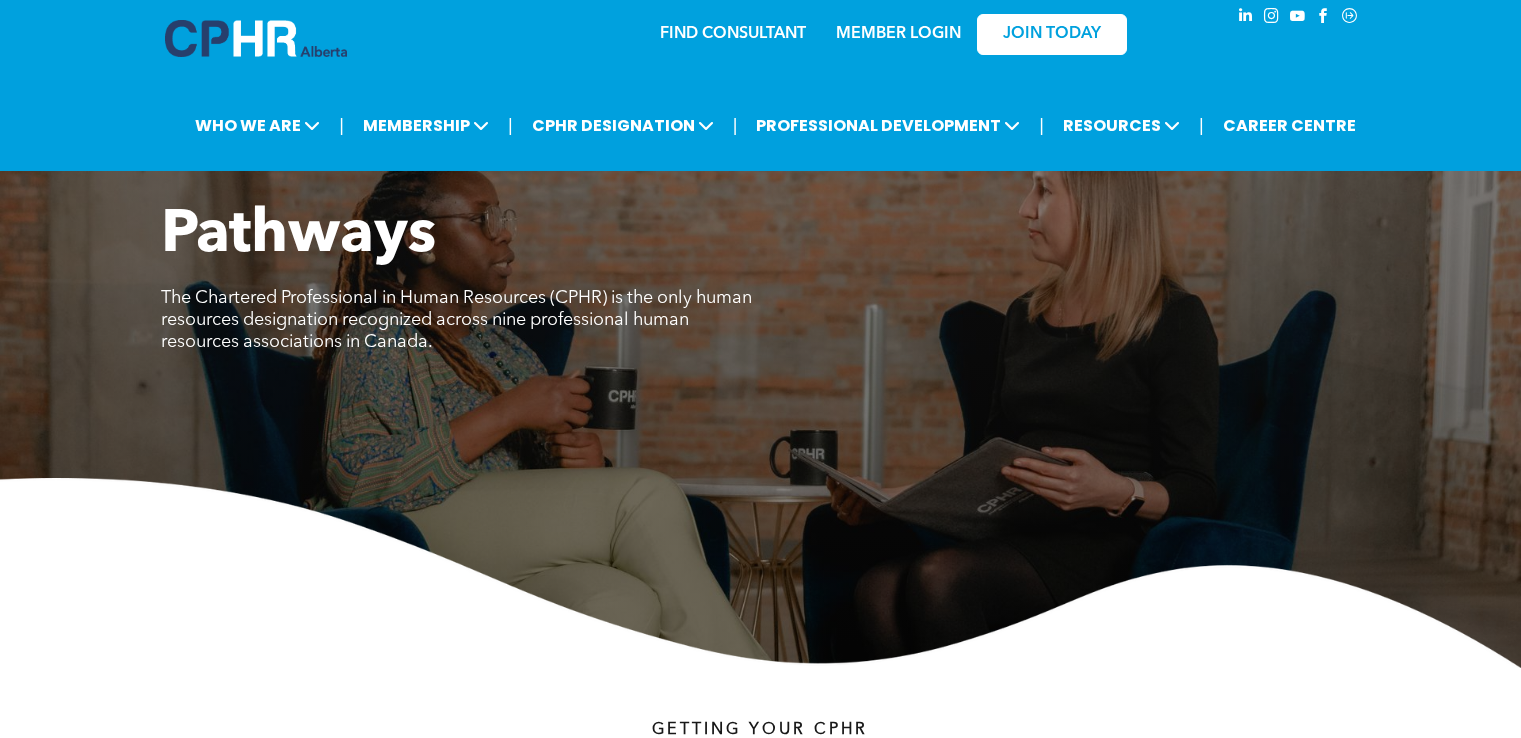 scroll, scrollTop: 0, scrollLeft: 0, axis: both 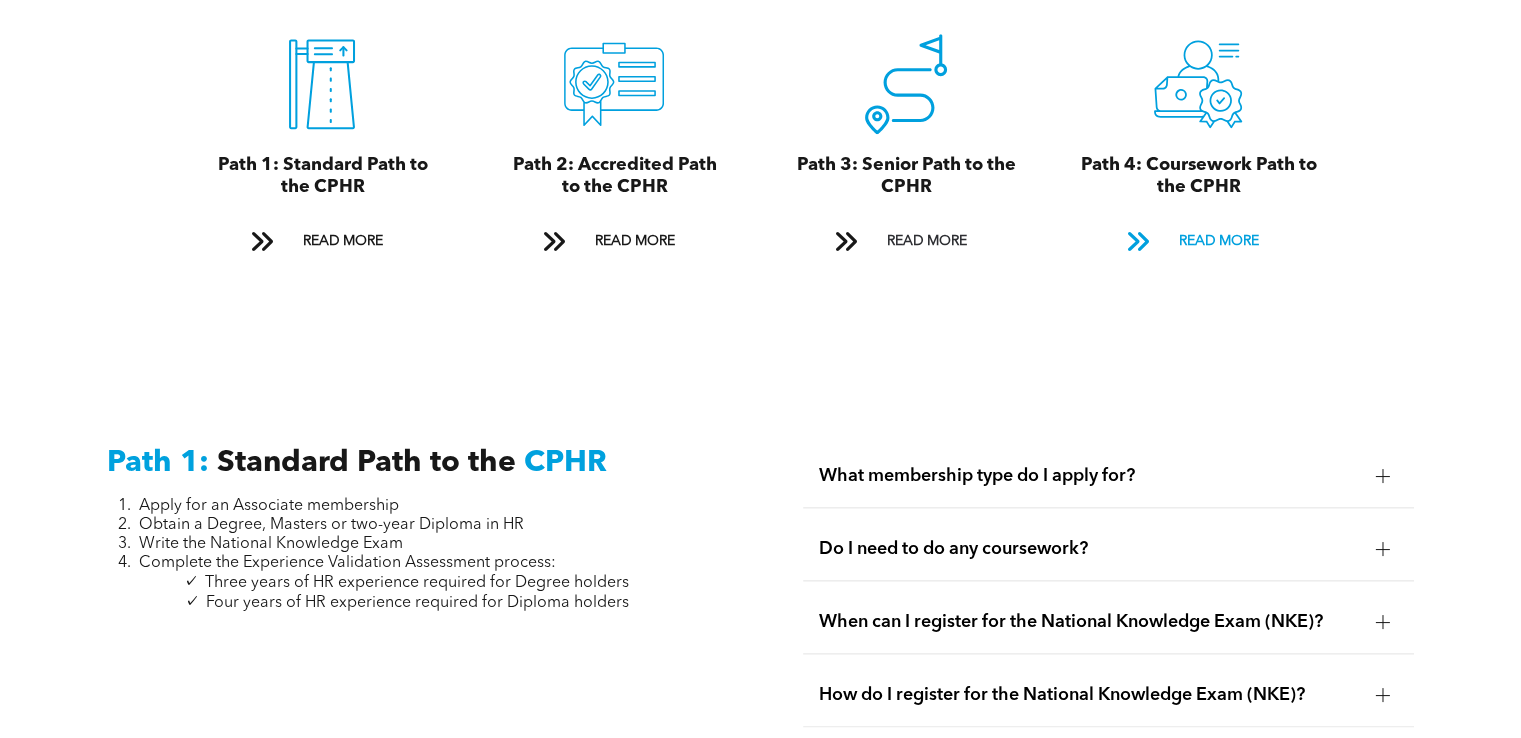 click on "READ MORE" at bounding box center [1218, 241] 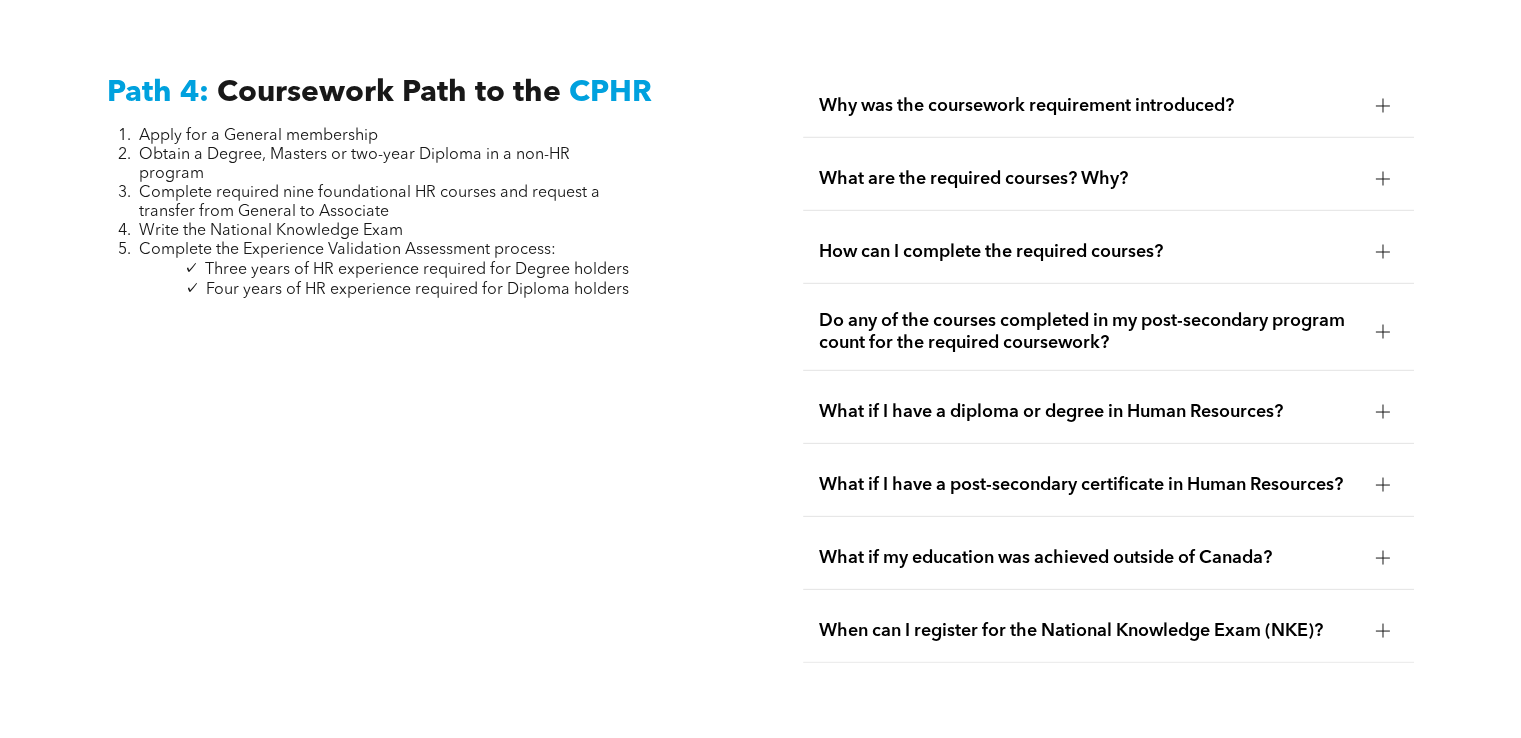 scroll, scrollTop: 5876, scrollLeft: 0, axis: vertical 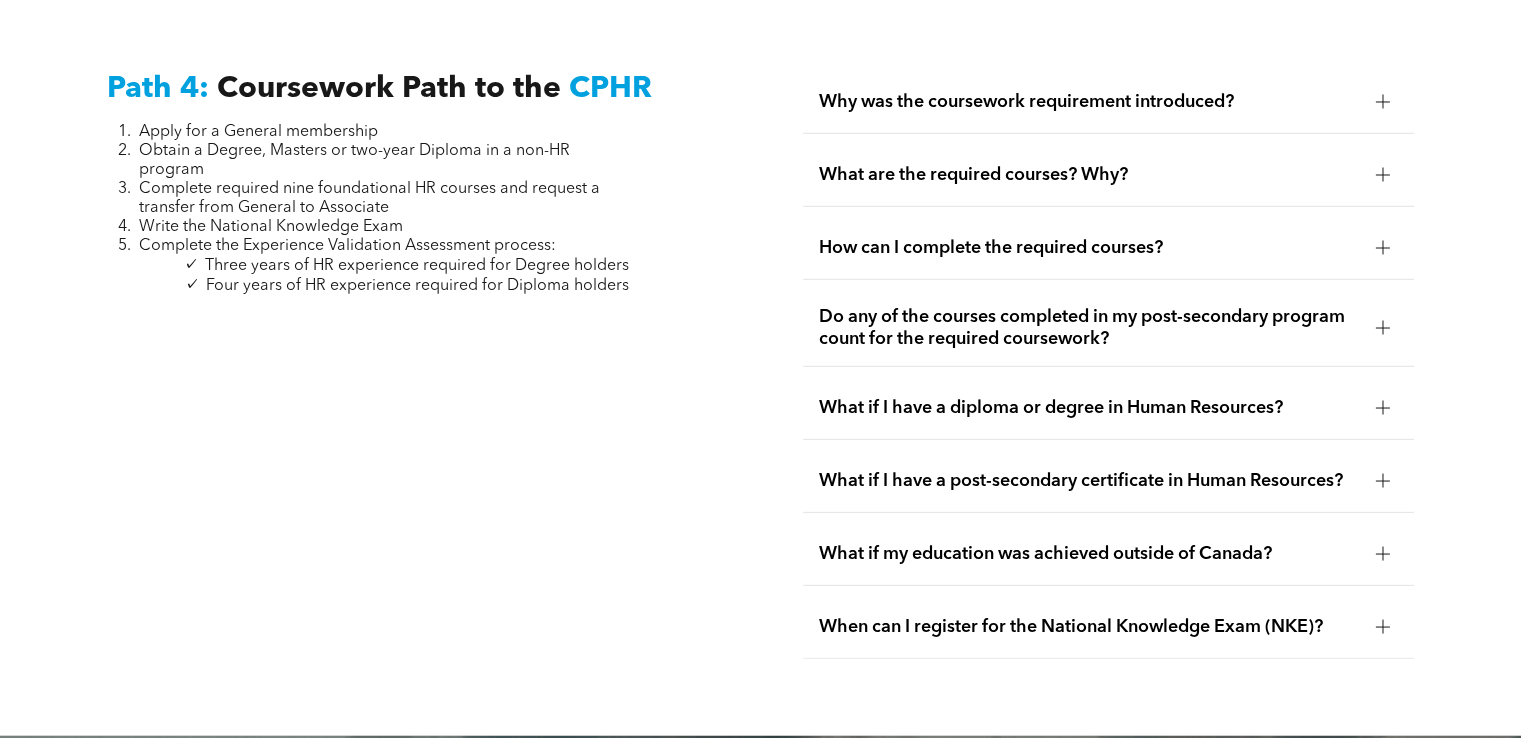 click at bounding box center [1383, 102] 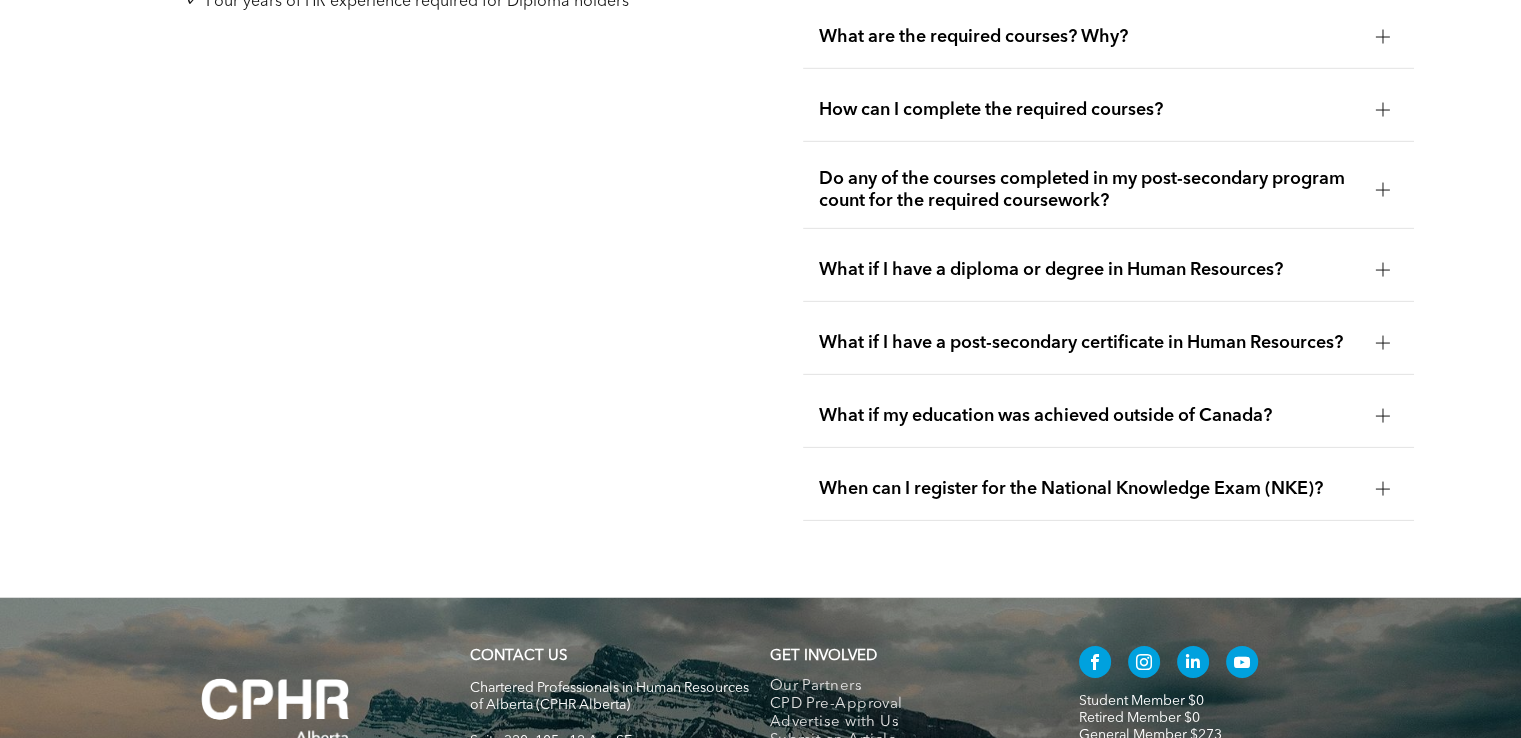 scroll, scrollTop: 6184, scrollLeft: 0, axis: vertical 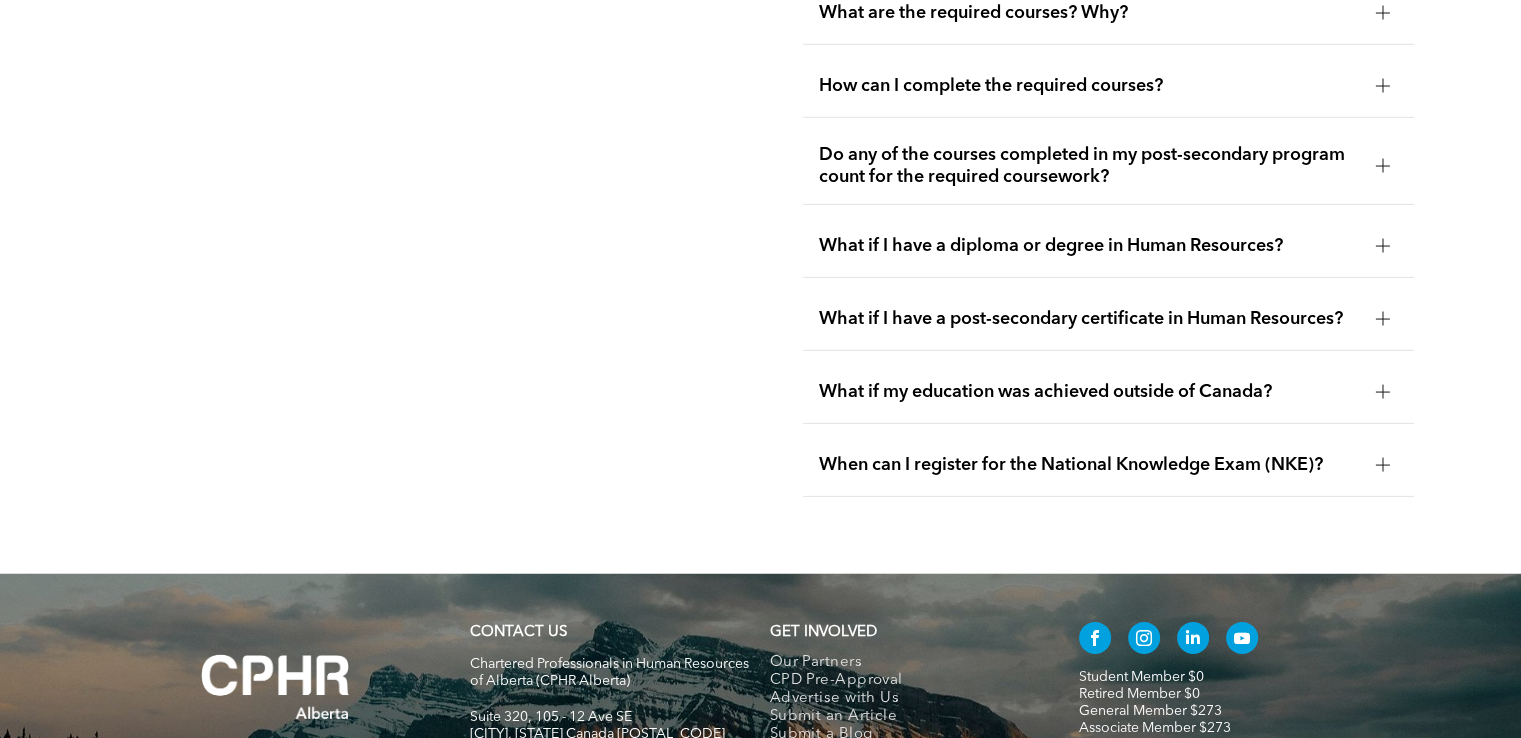 click at bounding box center (1383, 13) 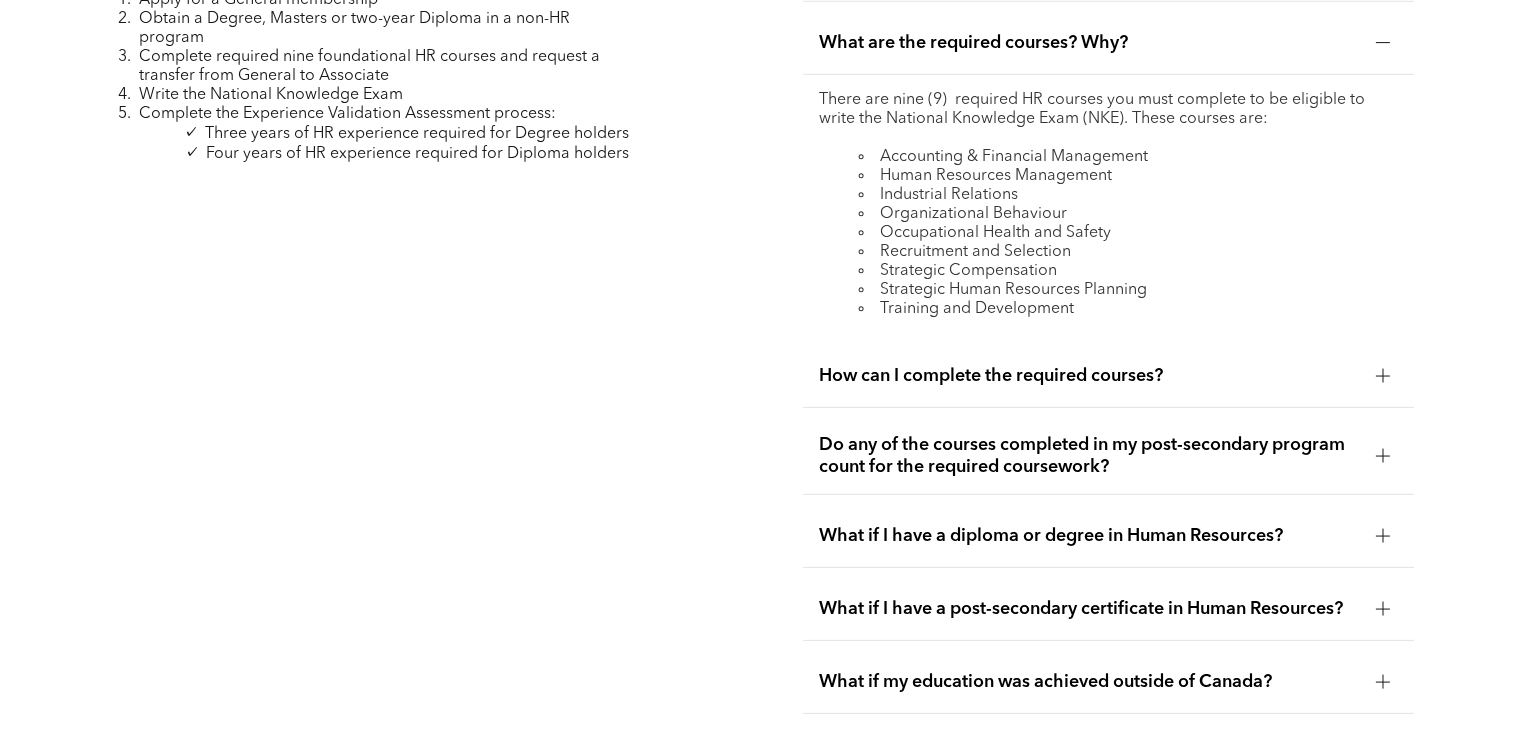 scroll, scrollTop: 6116, scrollLeft: 0, axis: vertical 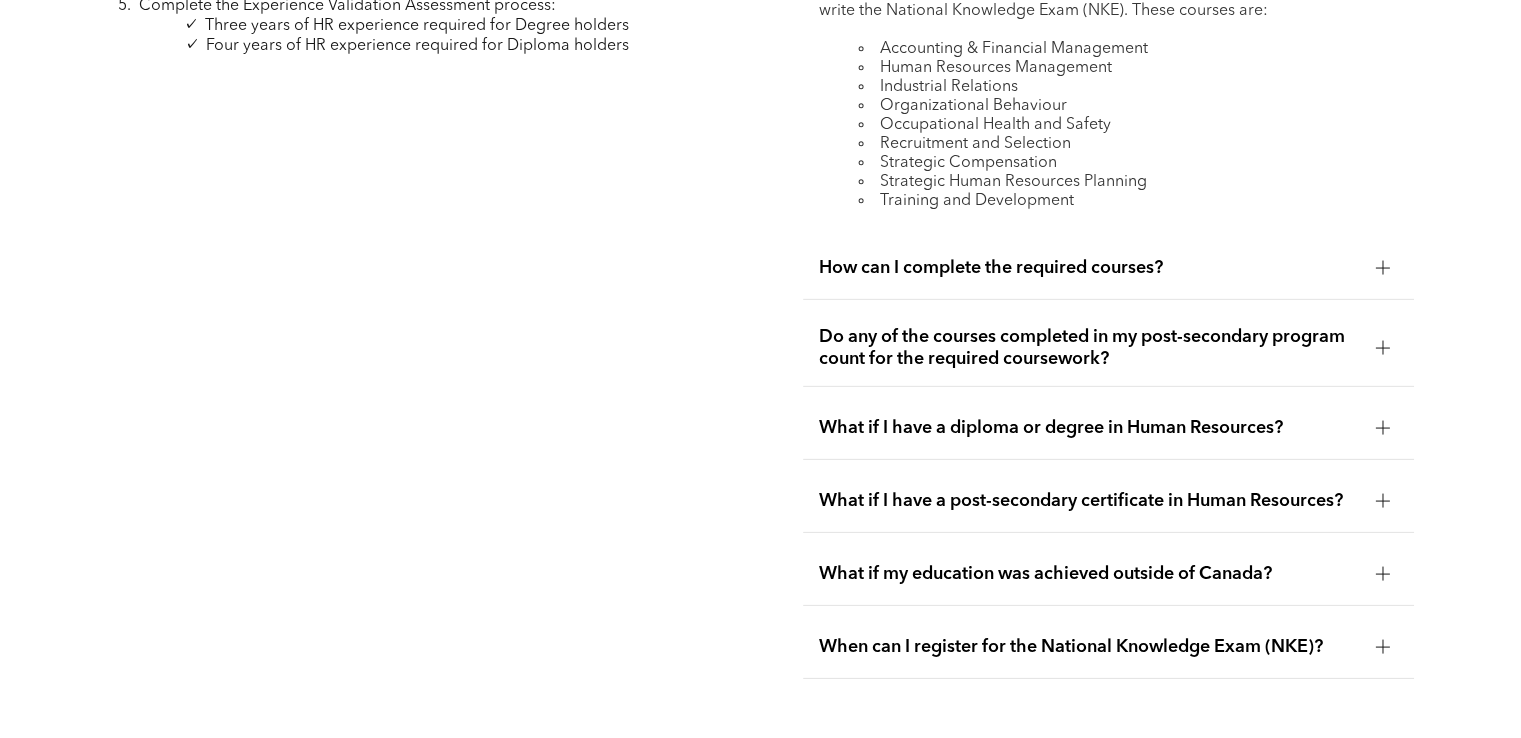 click at bounding box center [1383, 268] 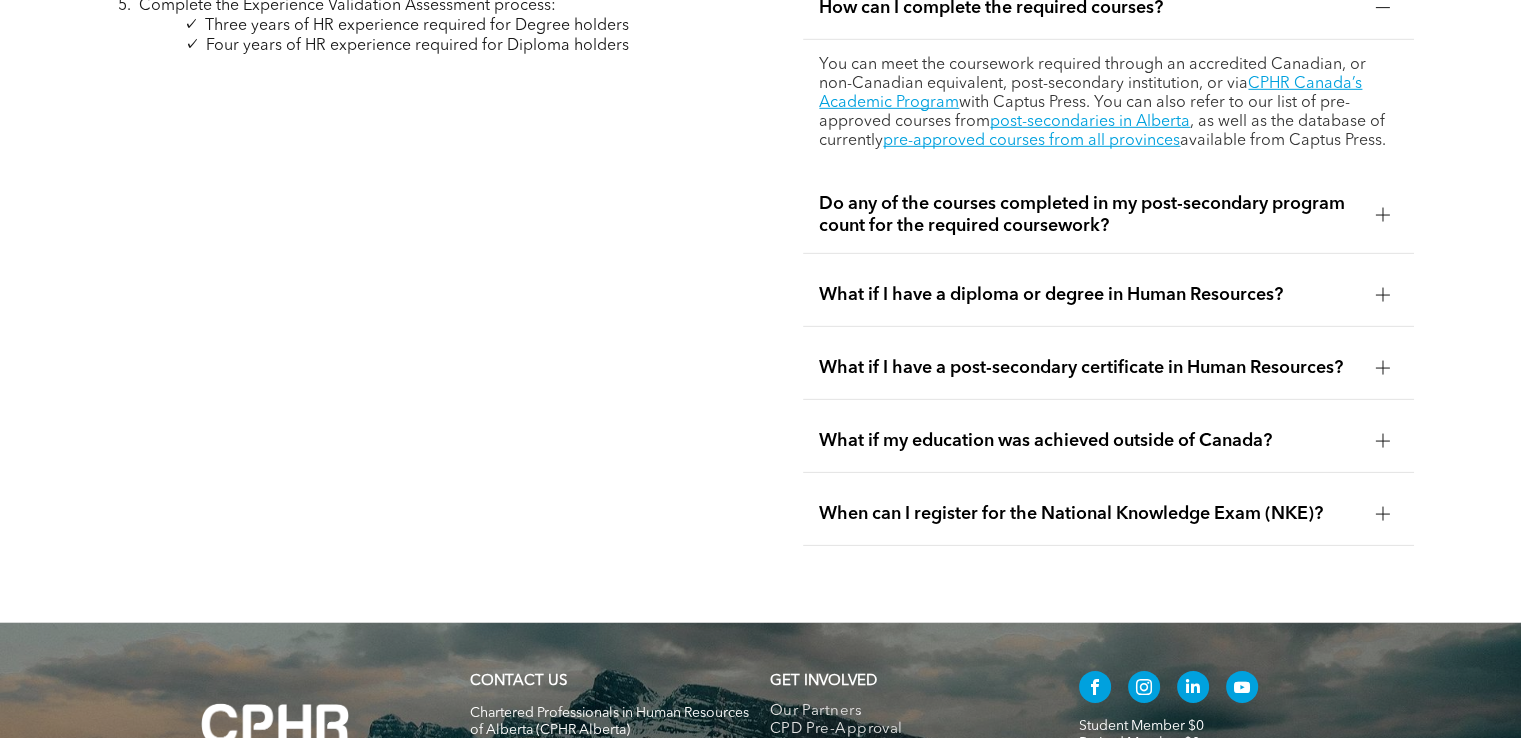 click at bounding box center [1383, 215] 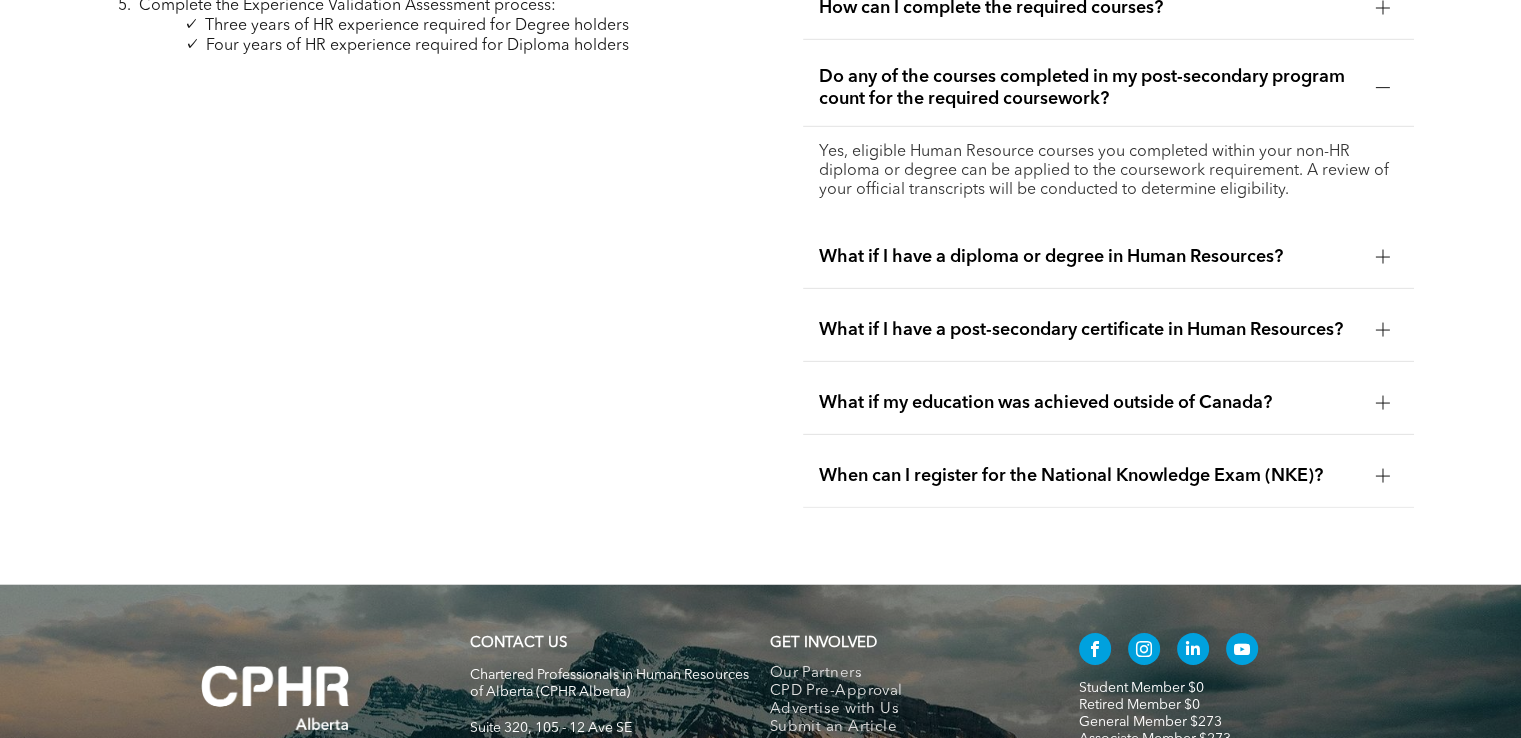 click at bounding box center [1383, 257] 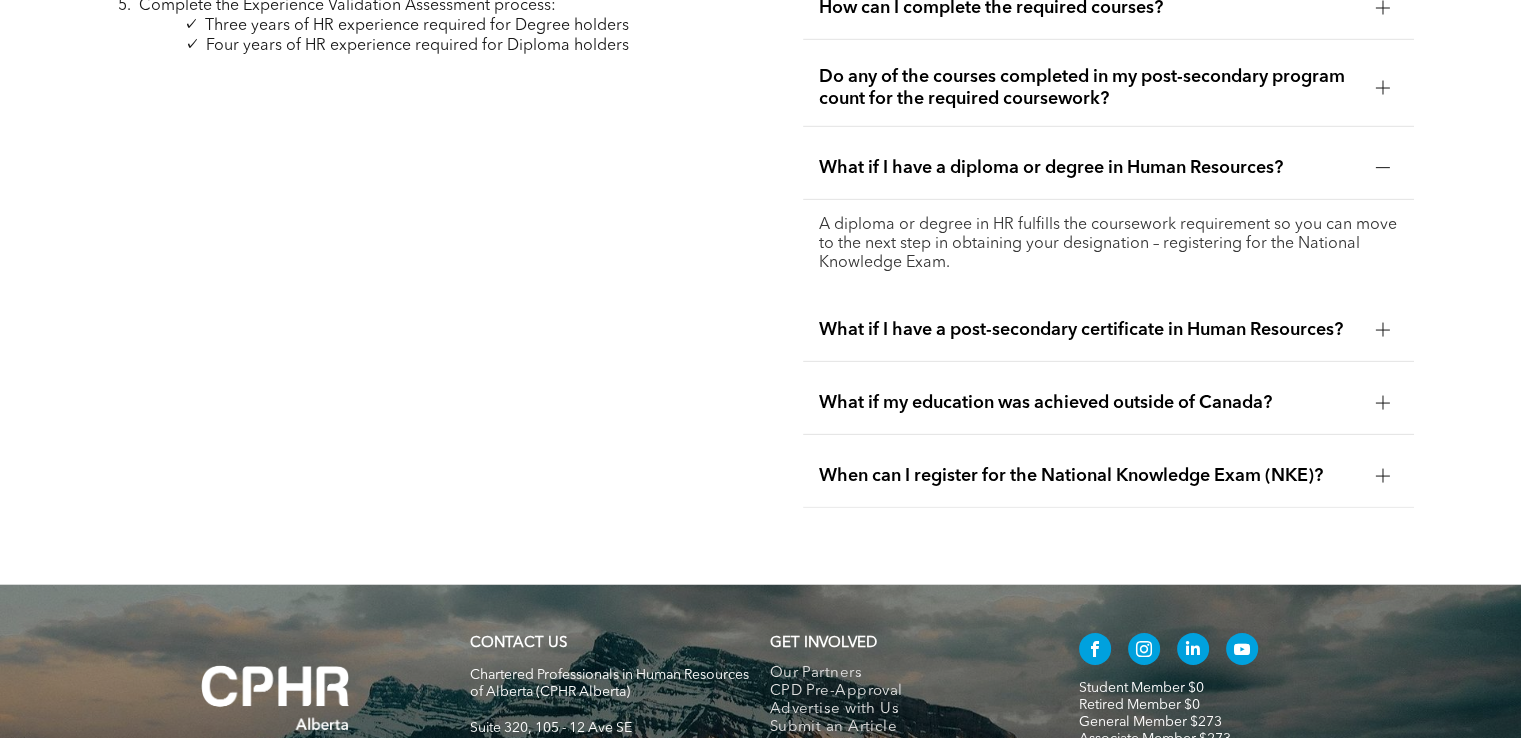 click at bounding box center [1383, 330] 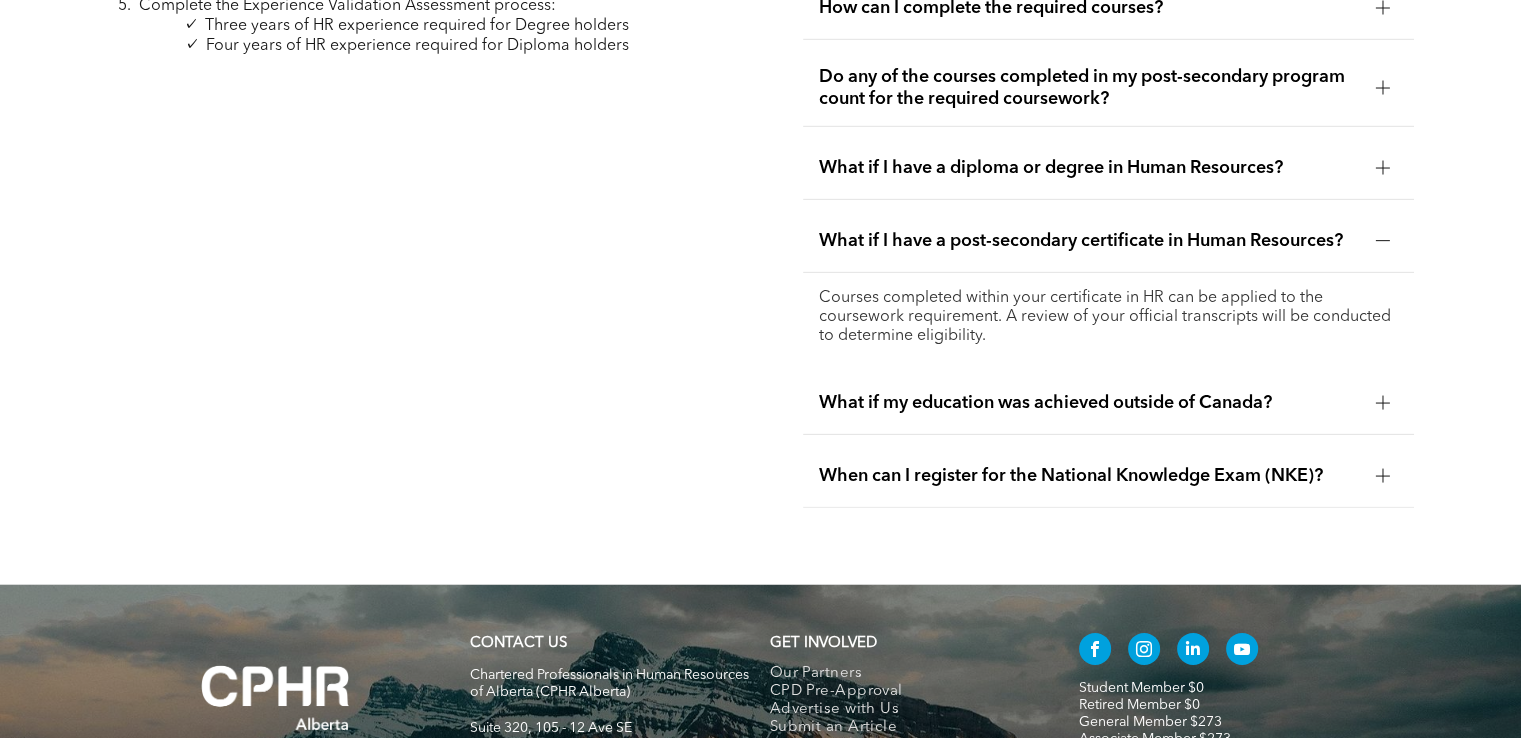 click at bounding box center (1383, 403) 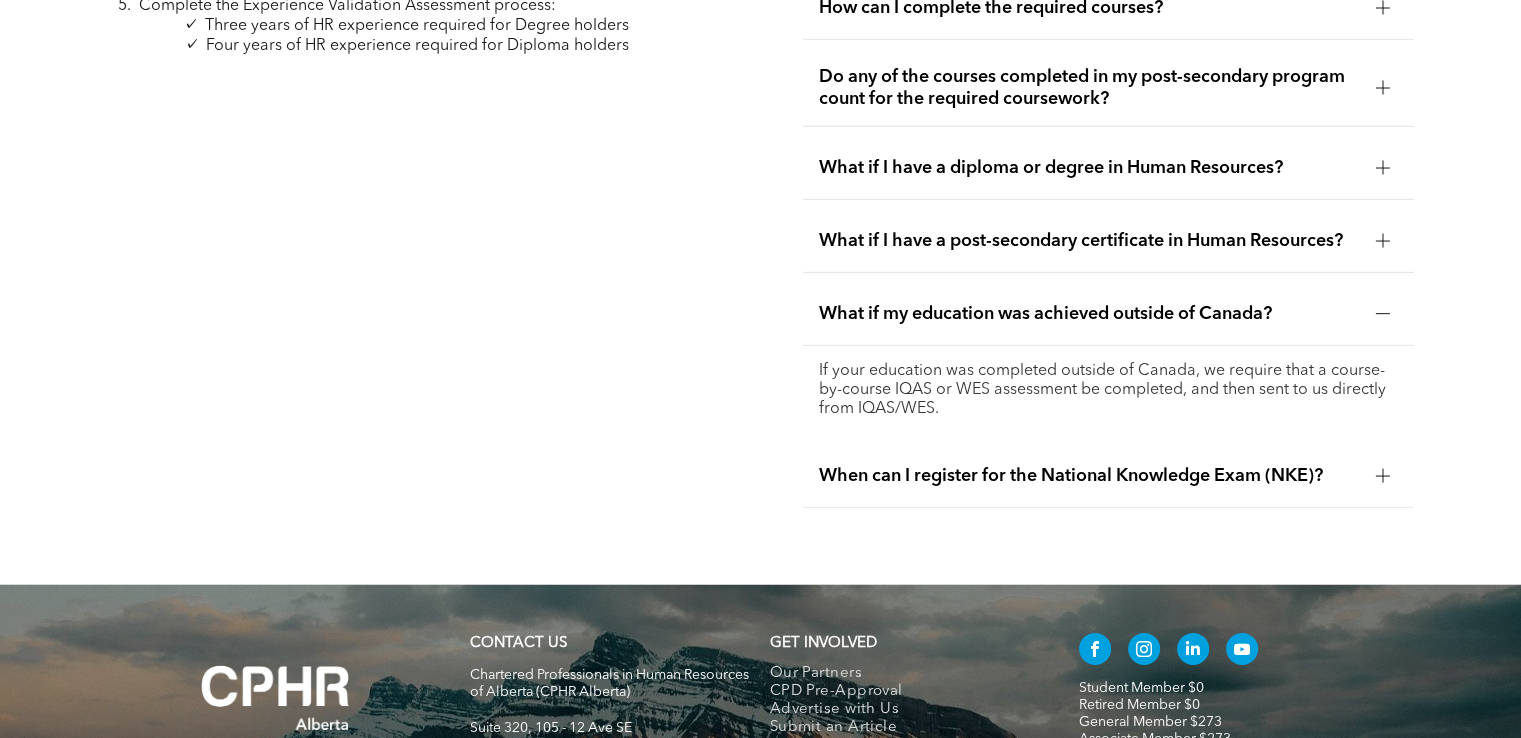 click at bounding box center [1383, 476] 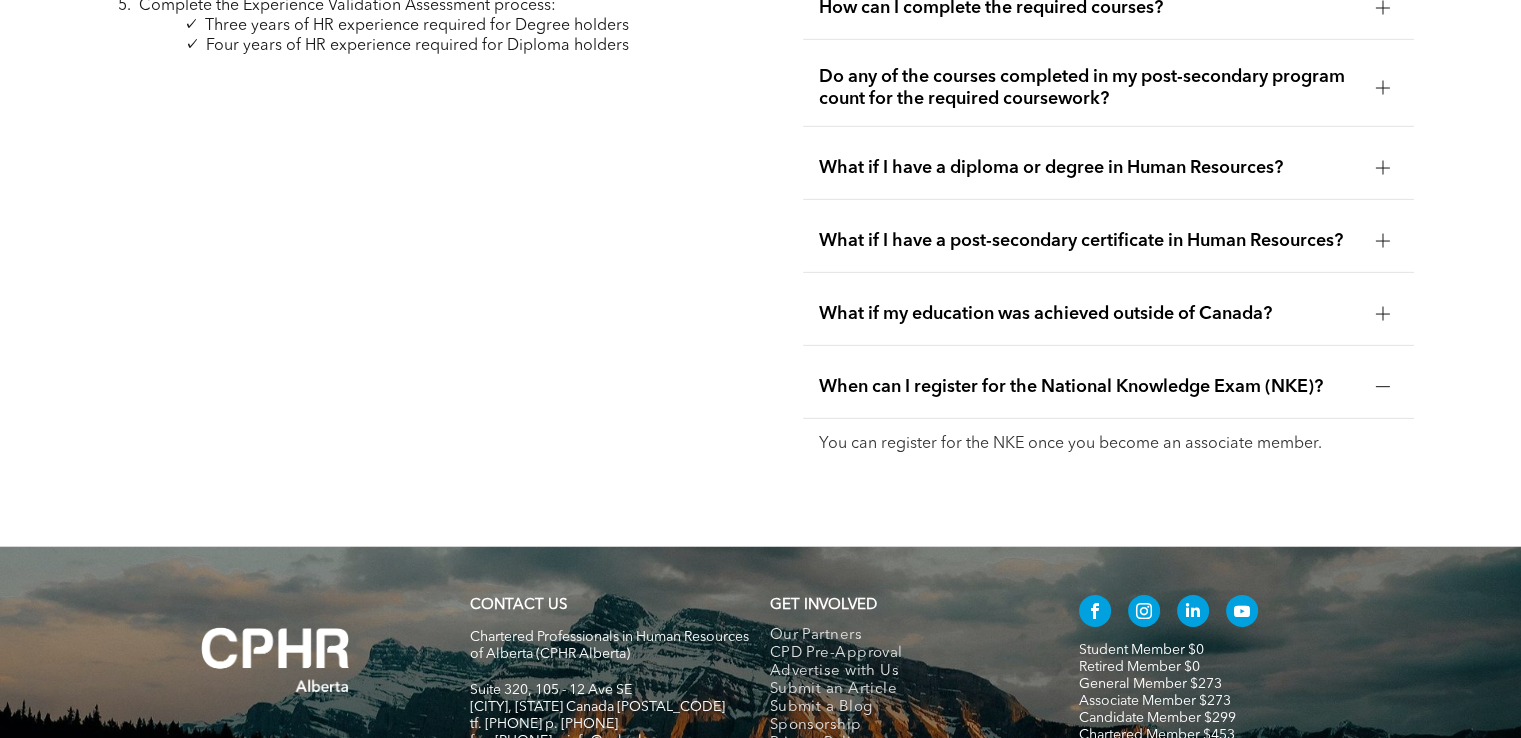 click on "CONTACT US
Chartered Professionals in Human Resources of Alberta (CPHR Alberta) Suite 320, 105 - 12 Ave SE Calgary, Alberta Canada T2G 1A1 tf. 1-800-668-6125 p. 403-209-2420   fax. 403-209-2401 e:info@cphrab.ca
GET INVOLVED
Our Partners
CPD Pre-Approval
Advertise with Us
Submit an Article
Submit a Blog
Sponsorship
Privacy Policy
Terms of Use
Student Member $0 Retired Member $0 General Member $273 Associate Member $273 Candidate Member $299 Chartered Member $453" at bounding box center [760, 700] 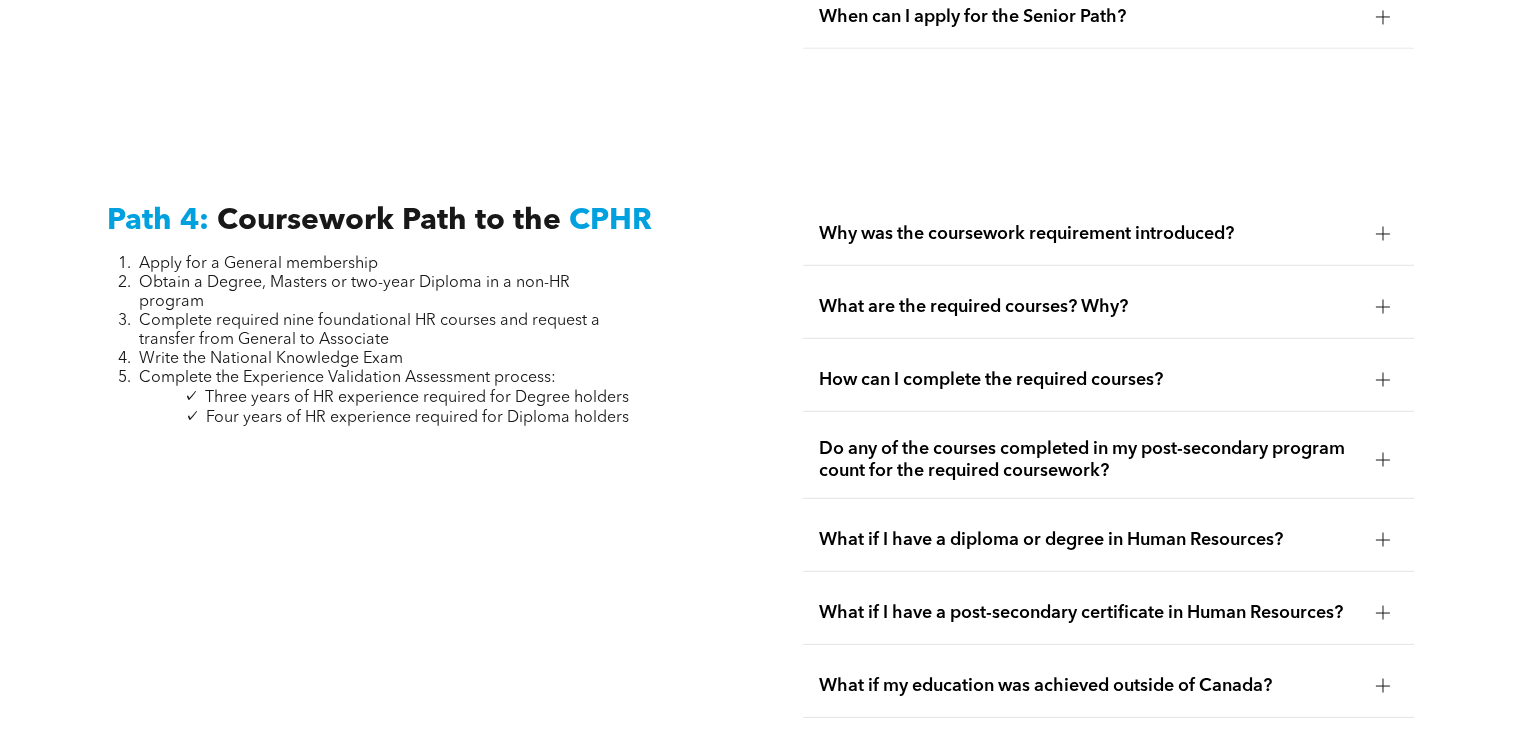 scroll, scrollTop: 5760, scrollLeft: 0, axis: vertical 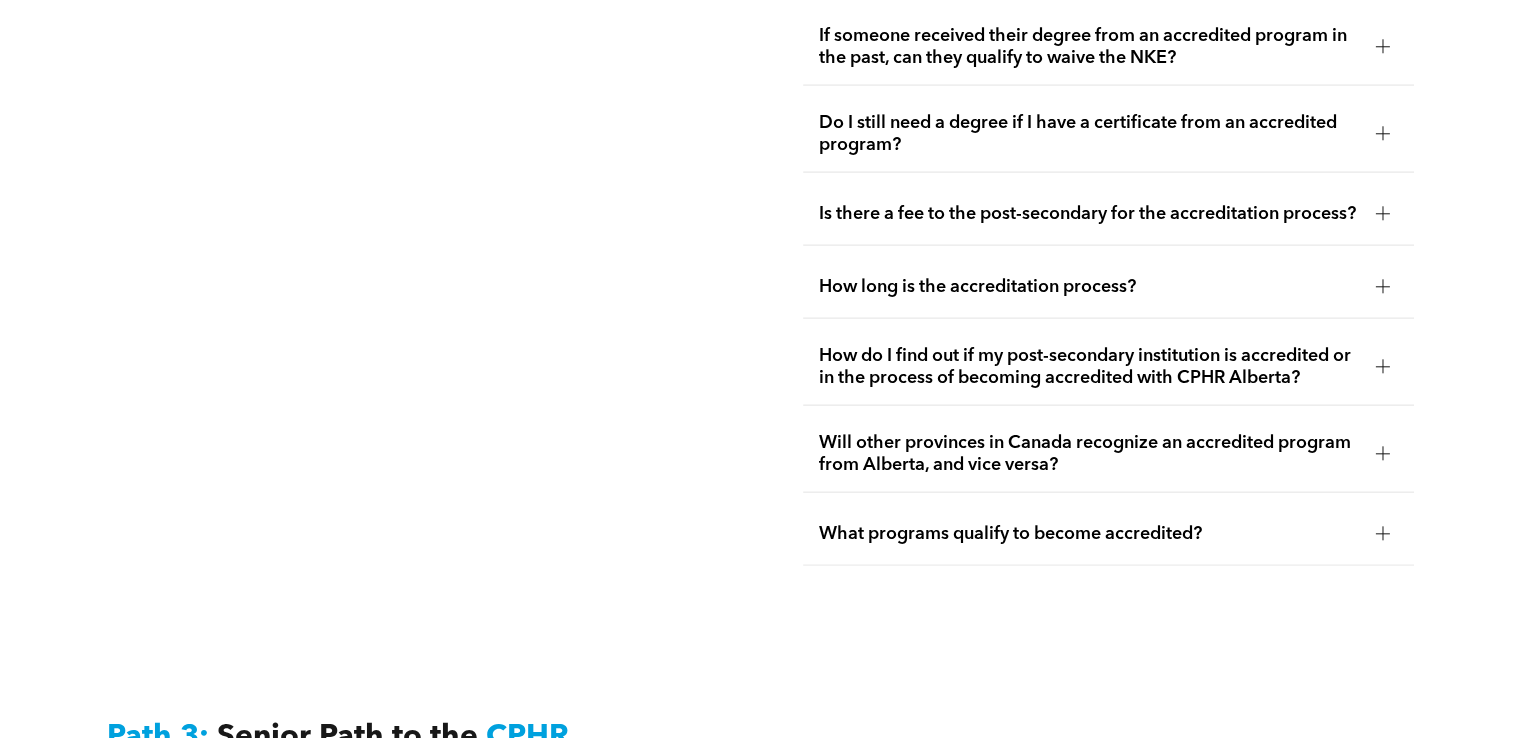 click on "Do I still need a degree if I have a certificate from an accredited program?" at bounding box center [1108, 134] 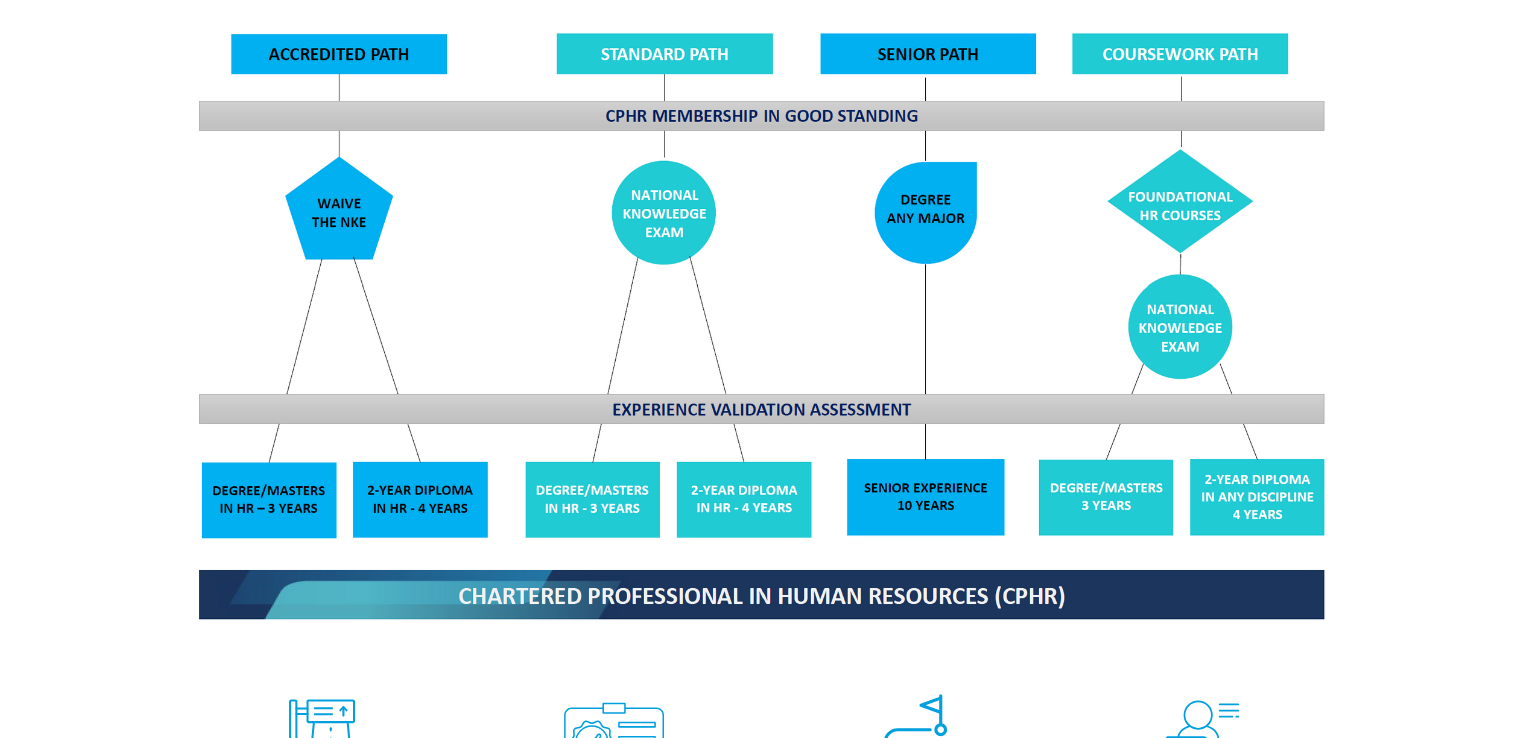 scroll, scrollTop: 1632, scrollLeft: 0, axis: vertical 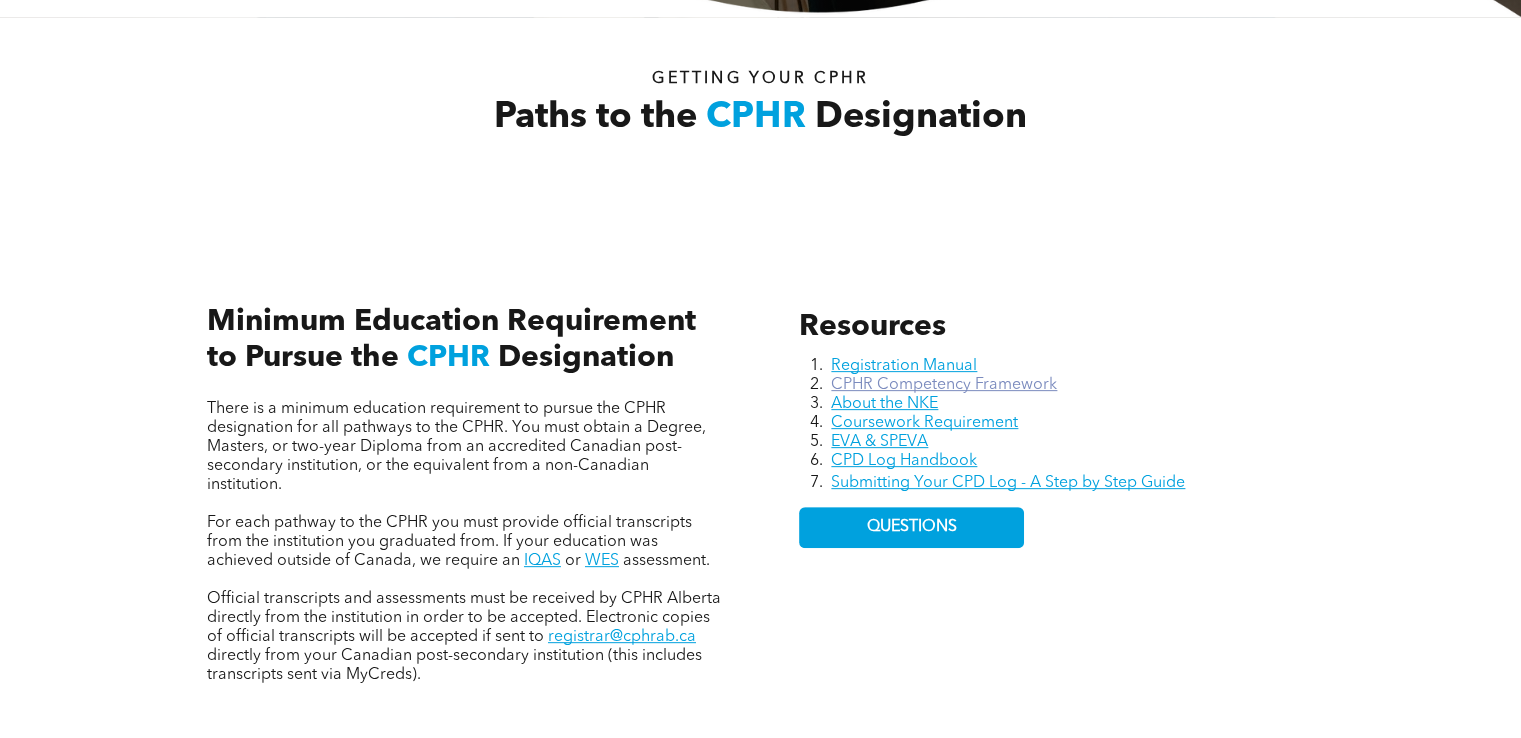 click on "CPHR Competency Framework" at bounding box center [944, 385] 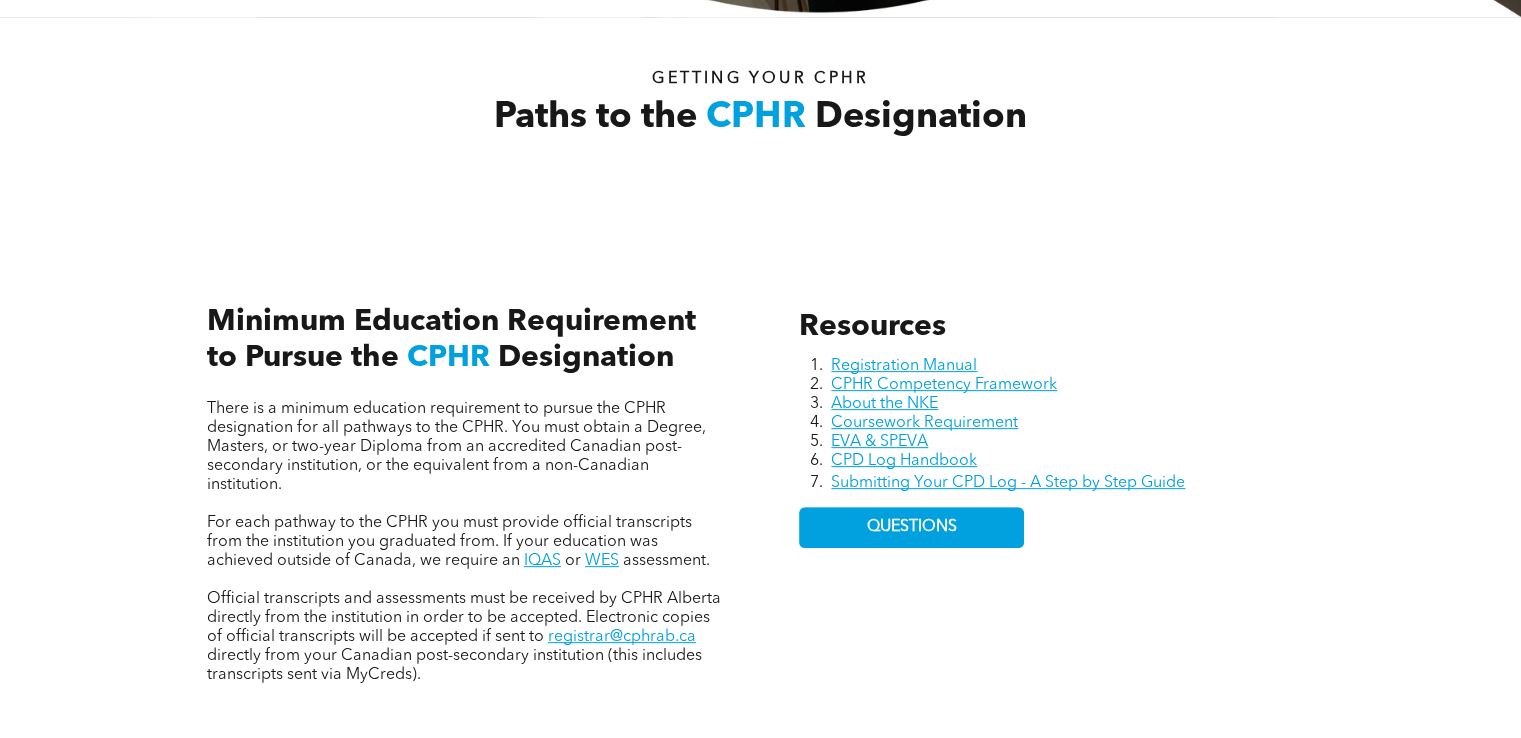 scroll, scrollTop: 0, scrollLeft: 0, axis: both 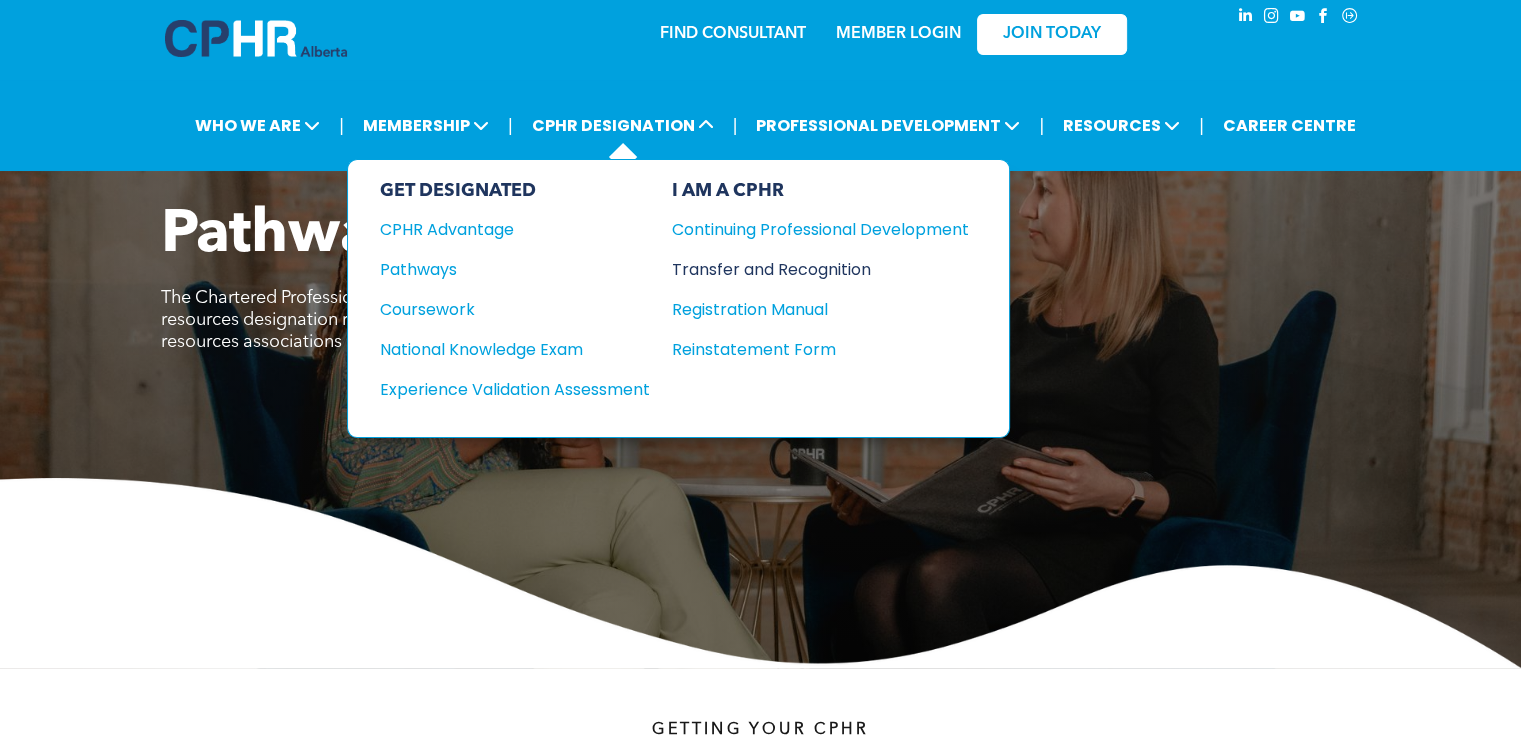click on "Transfer and Recognition" at bounding box center (805, 269) 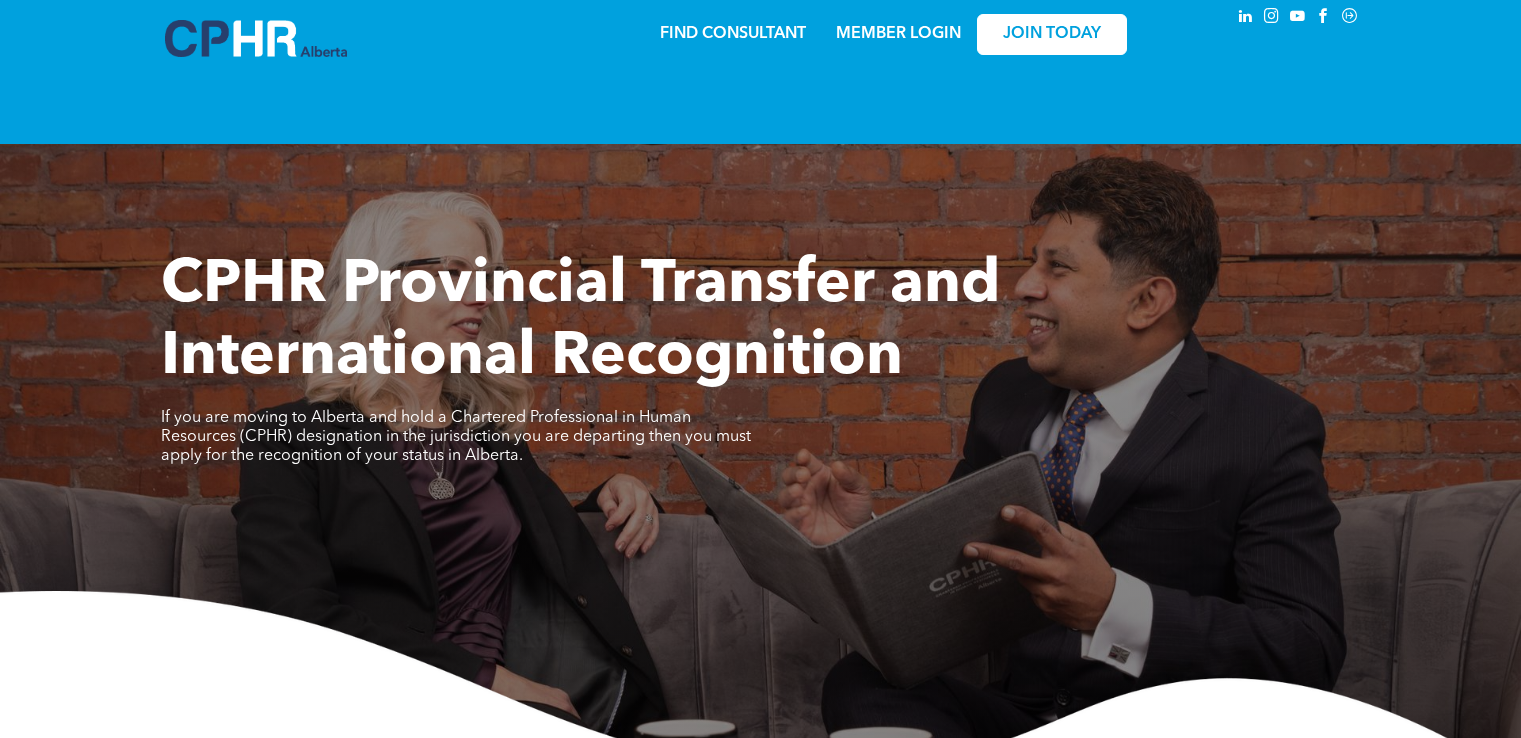 scroll, scrollTop: 0, scrollLeft: 0, axis: both 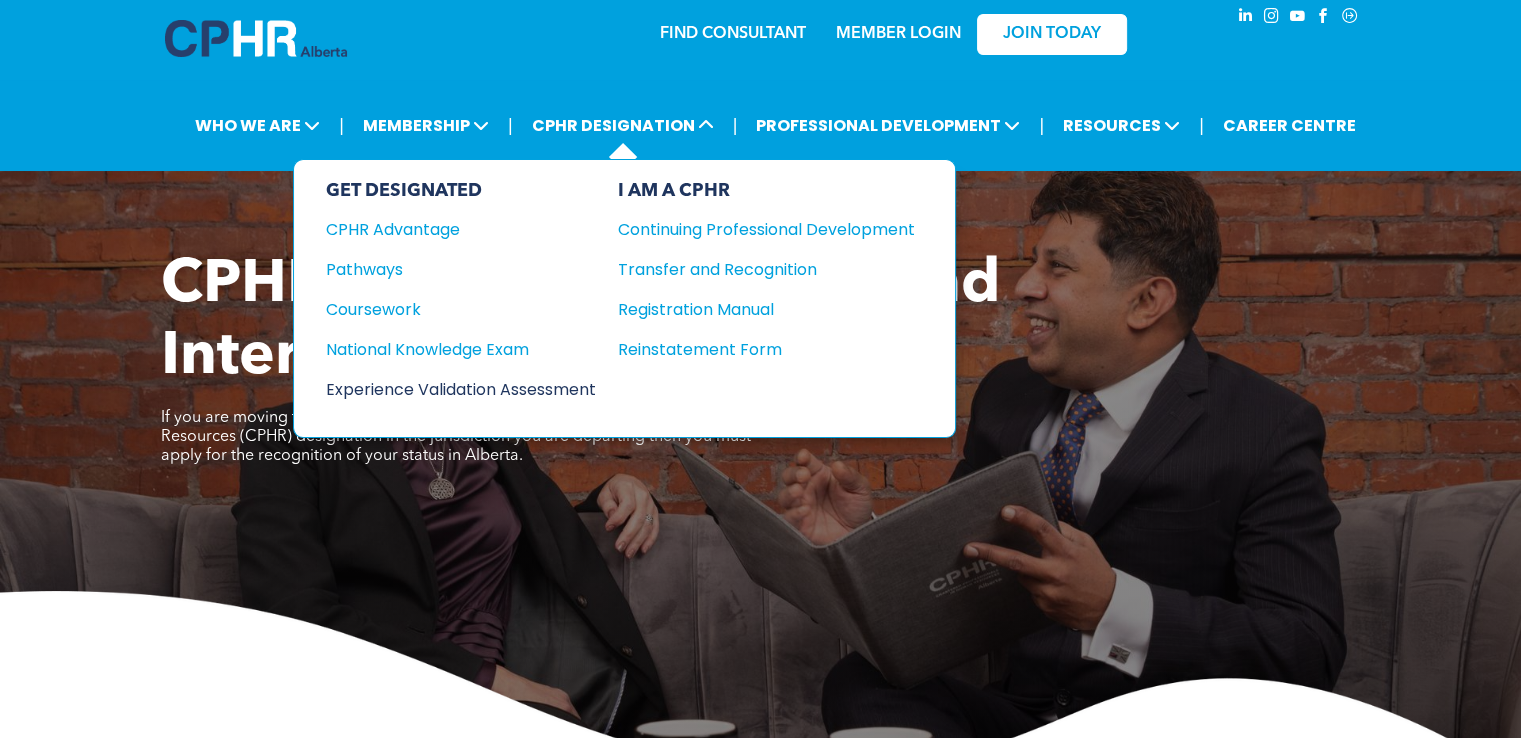 click on "Experience Validation Assessment" at bounding box center [447, 389] 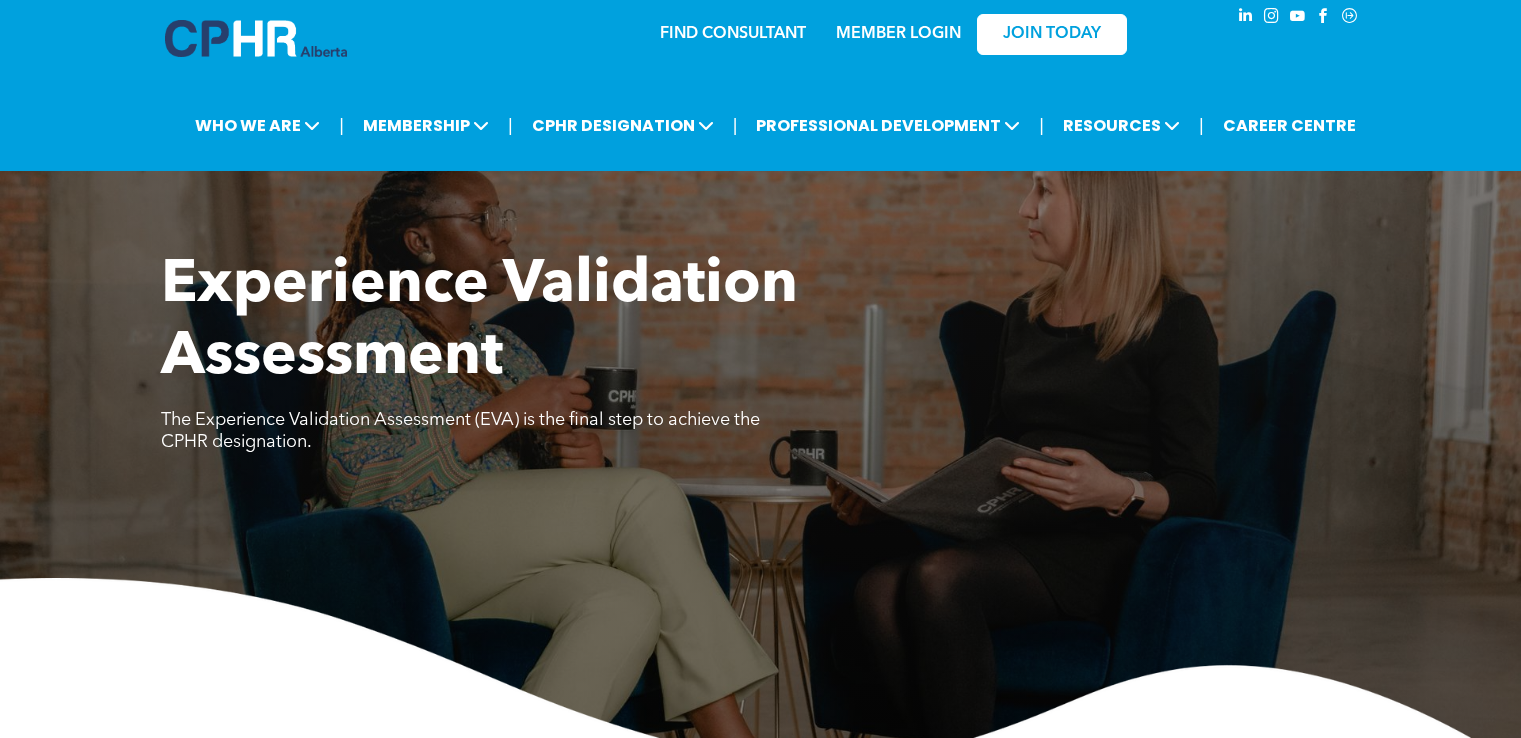 scroll, scrollTop: 0, scrollLeft: 0, axis: both 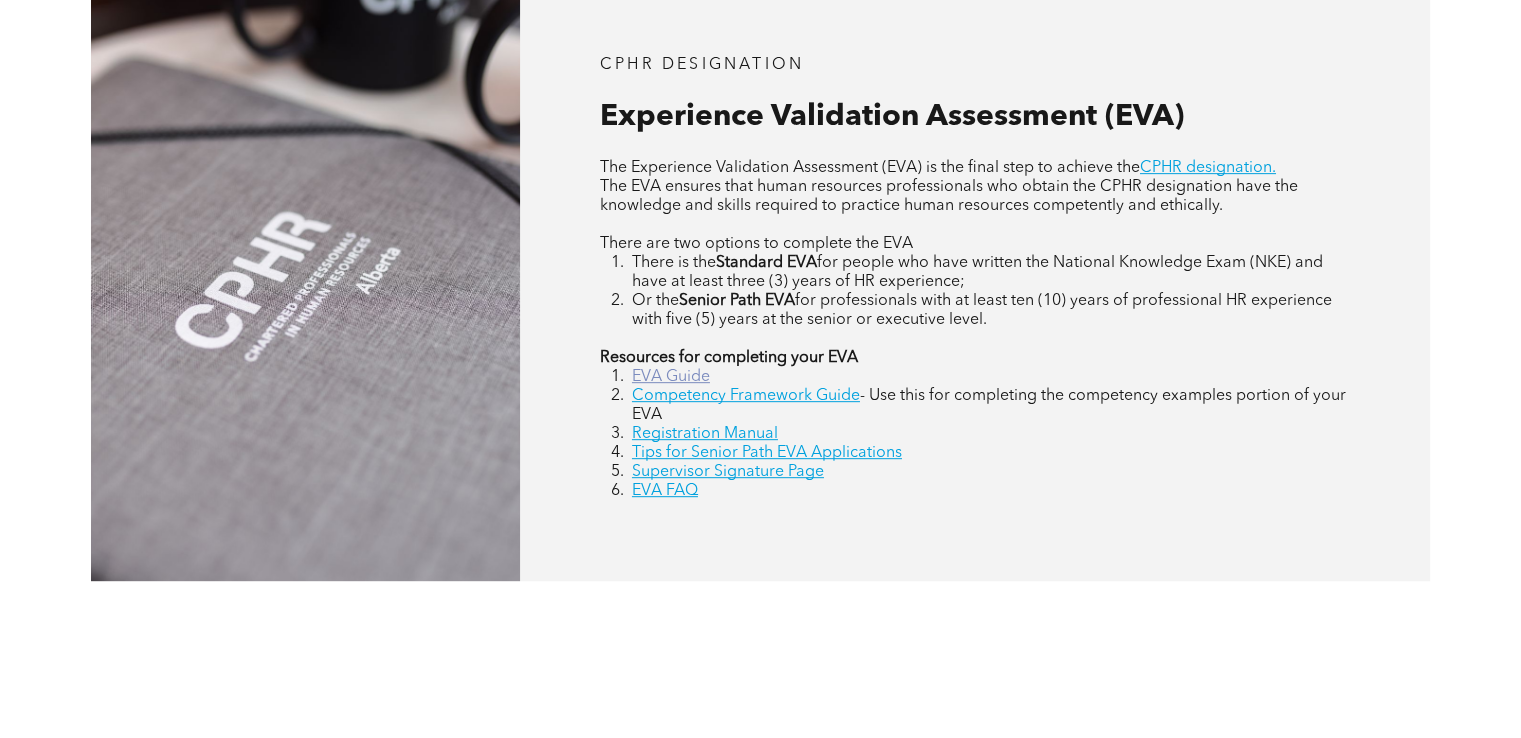click on "EVA Guide" at bounding box center (671, 377) 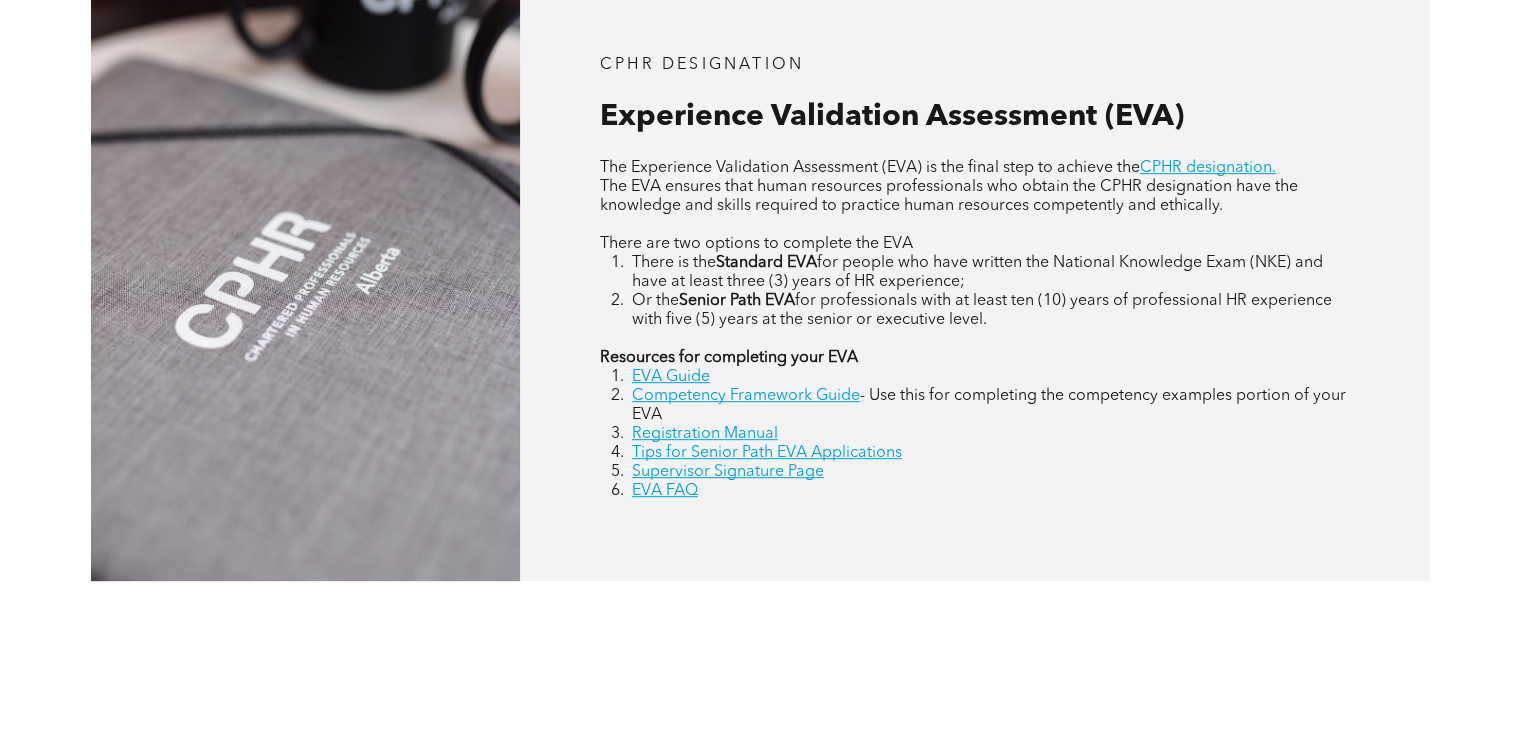 click on "CPHR DESIGNATION
Experience Validation Assessment (EVA)
The Experience Validation Assessment (EVA) is the final step to achieve the  CPHR designation. The EVA ensures that human resources professionals who obtain the CPHR designation have the knowledge and skills required to practice human resources competently and ethically.  There are two options to complete the EVA   There is the  Standard EVA  for people who have written the National Knowledge Exam (NKE) and have at least three (3) years of HR experience; Or the  Senior Path EVA  for professionals with at least ten (10) years of professional HR experience with five (5) years at the senior or executive level.
Resources for completing your EVA   EVA Guide   Competency Framework Guide  - Use this for completing the competency examples portion of your EVA Registration Manual Tips for Senior Path EVA Applications Supervisor Signature Page EVA FAQ" at bounding box center (760, 278) 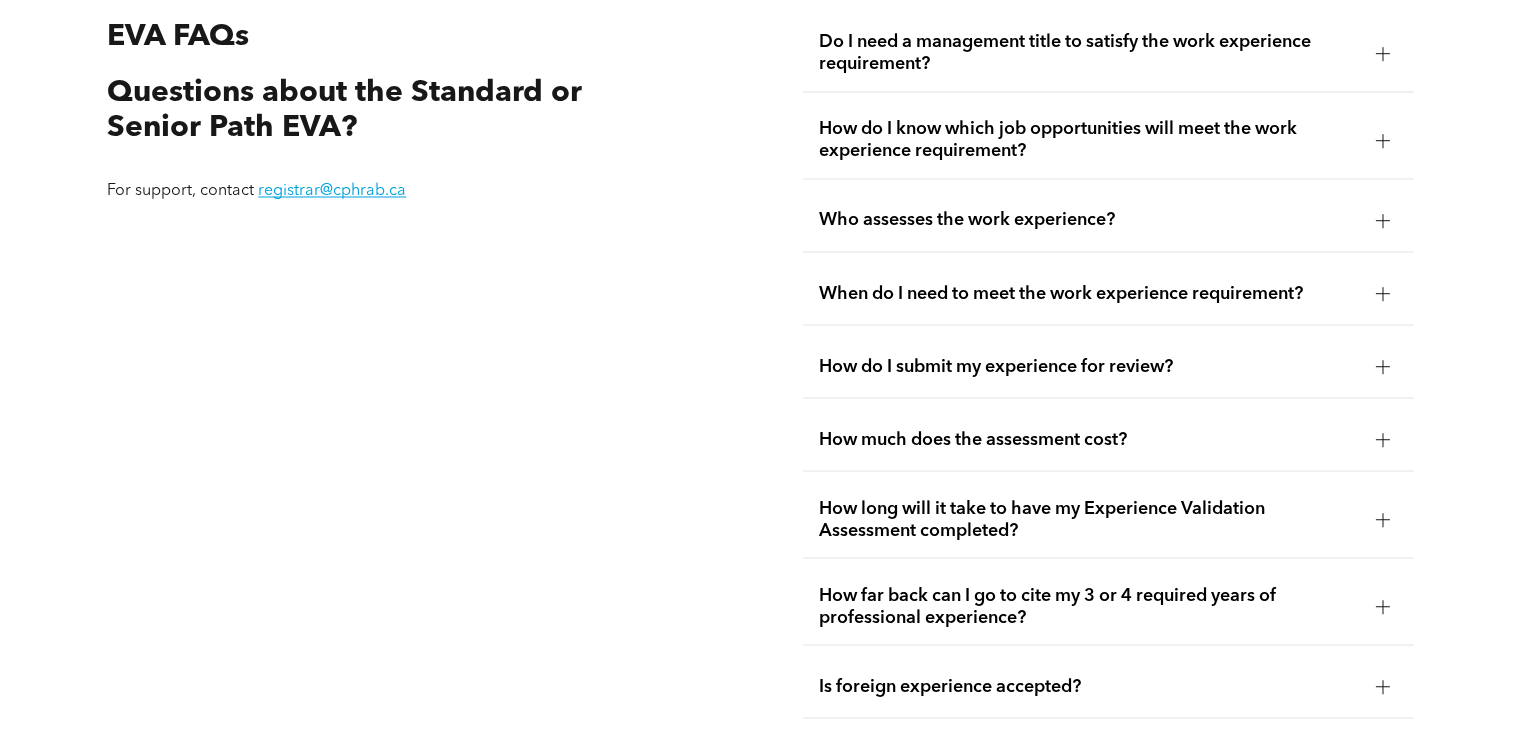 scroll, scrollTop: 3587, scrollLeft: 0, axis: vertical 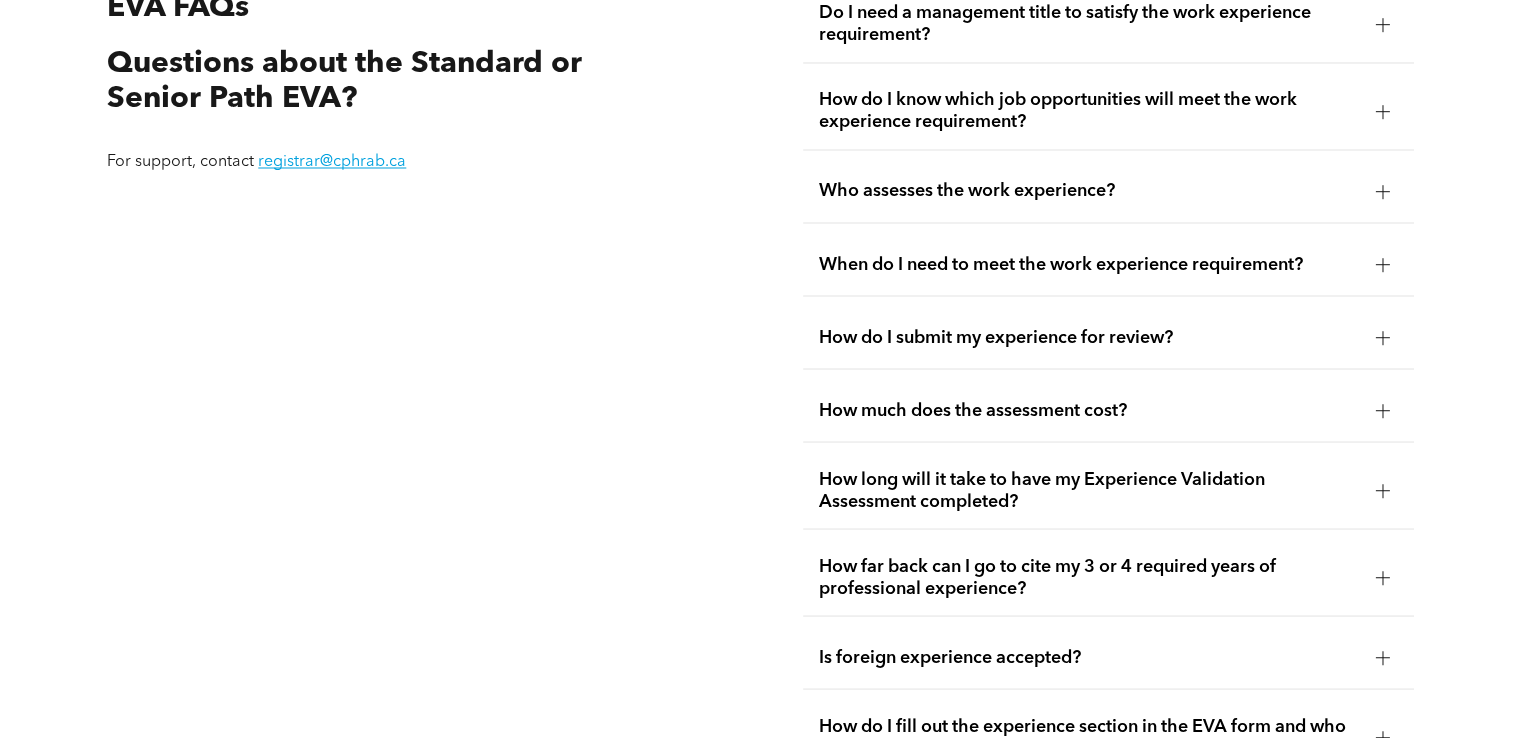 click at bounding box center (1383, 490) 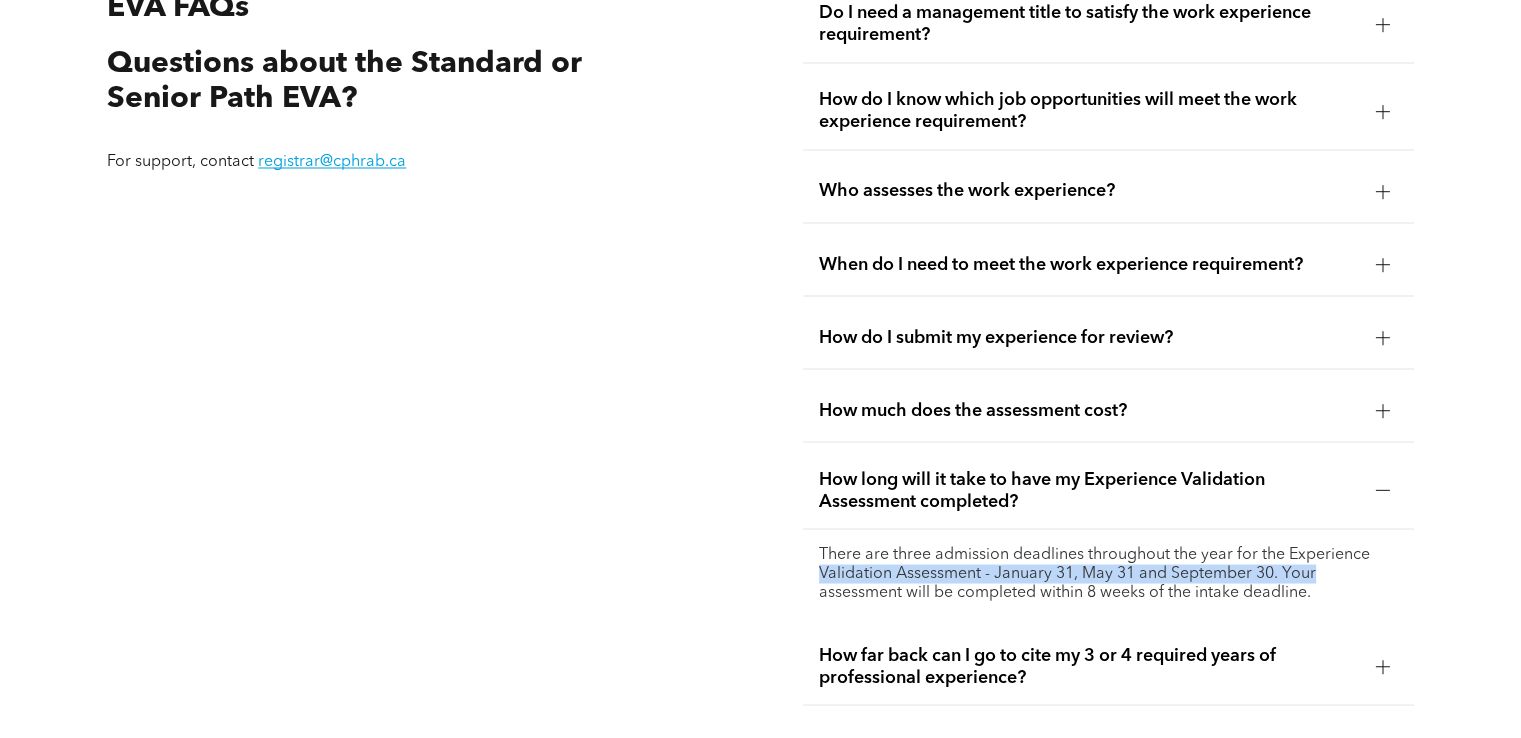 click on "EVA FAQs
Questions about the Standard or Senior Path EVA?
For support, contact
registrar@cphrab.ca
Do I need a management title to satisfy the work experience requirement? No. Your experience is not dependent on your job title. Experience is reviewed based on the Functional Dimensions and the Competencies within them, which may be demonstrated in a variety of different positions. How do I know which job opportunities will meet the work experience requirement? Who assesses the work experience? Experience is reviewed by a panel of CPHRs who have been selected for their expertise in various employment sectors. Work experience submissions are also subject to audit by a committee. When do I need to meet the work experience requirement? The Experience Validation Assessment must be submitted and approved within 10 years of passing the NKE. How do I submit my experience for review? The assessment can be submitted through your member profile." at bounding box center (760, 498) 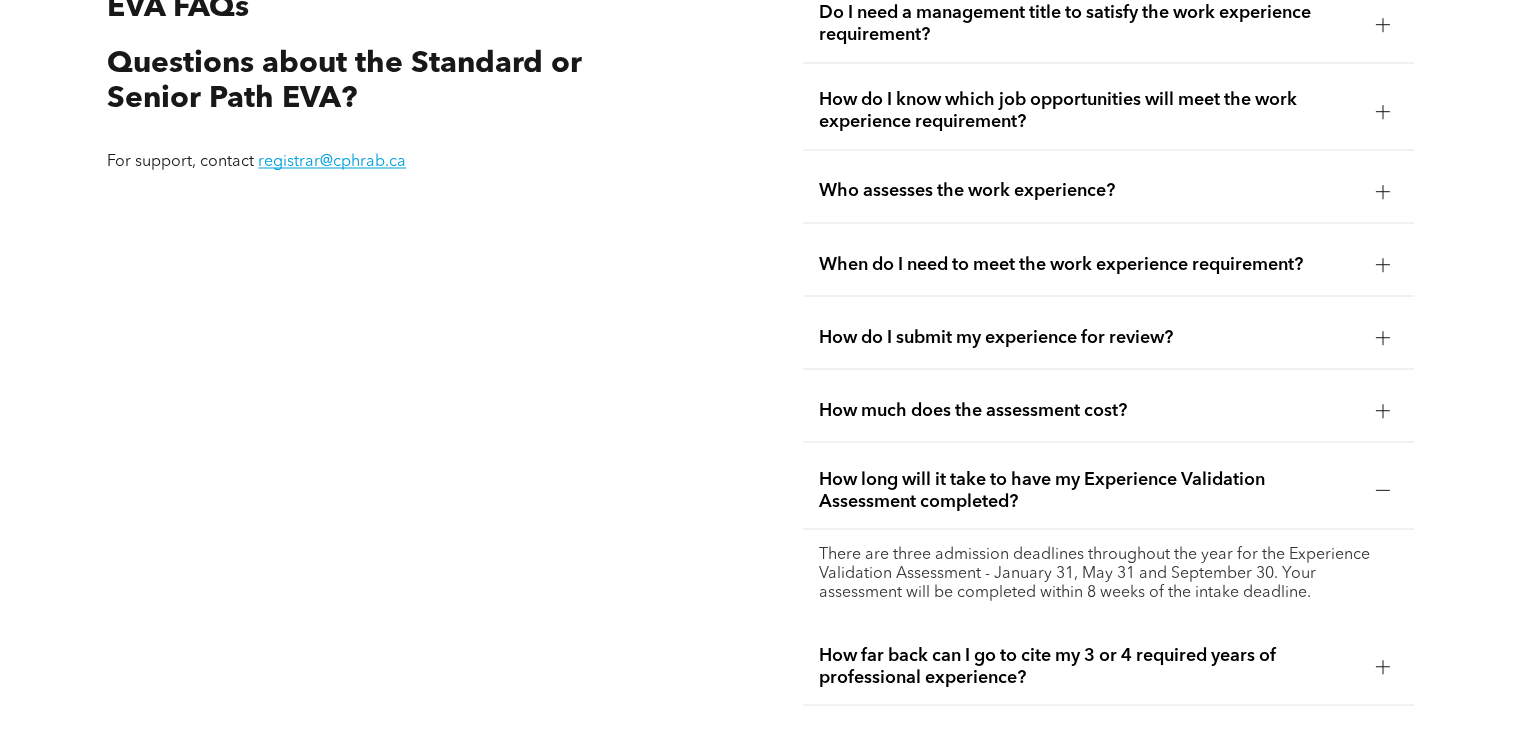 click on "EVA FAQs
Questions about the Standard or Senior Path EVA?
For support, contact
registrar@cphrab.ca
Do I need a management title to satisfy the work experience requirement? No. Your experience is not dependent on your job title. Experience is reviewed based on the Functional Dimensions and the Competencies within them, which may be demonstrated in a variety of different positions. How do I know which job opportunities will meet the work experience requirement? Who assesses the work experience? Experience is reviewed by a panel of CPHRs who have been selected for their expertise in various employment sectors. Work experience submissions are also subject to audit by a committee. When do I need to meet the work experience requirement? The Experience Validation Assessment must be submitted and approved within 10 years of passing the NKE. How do I submit my experience for review? The assessment can be submitted through your member profile." at bounding box center (760, 498) 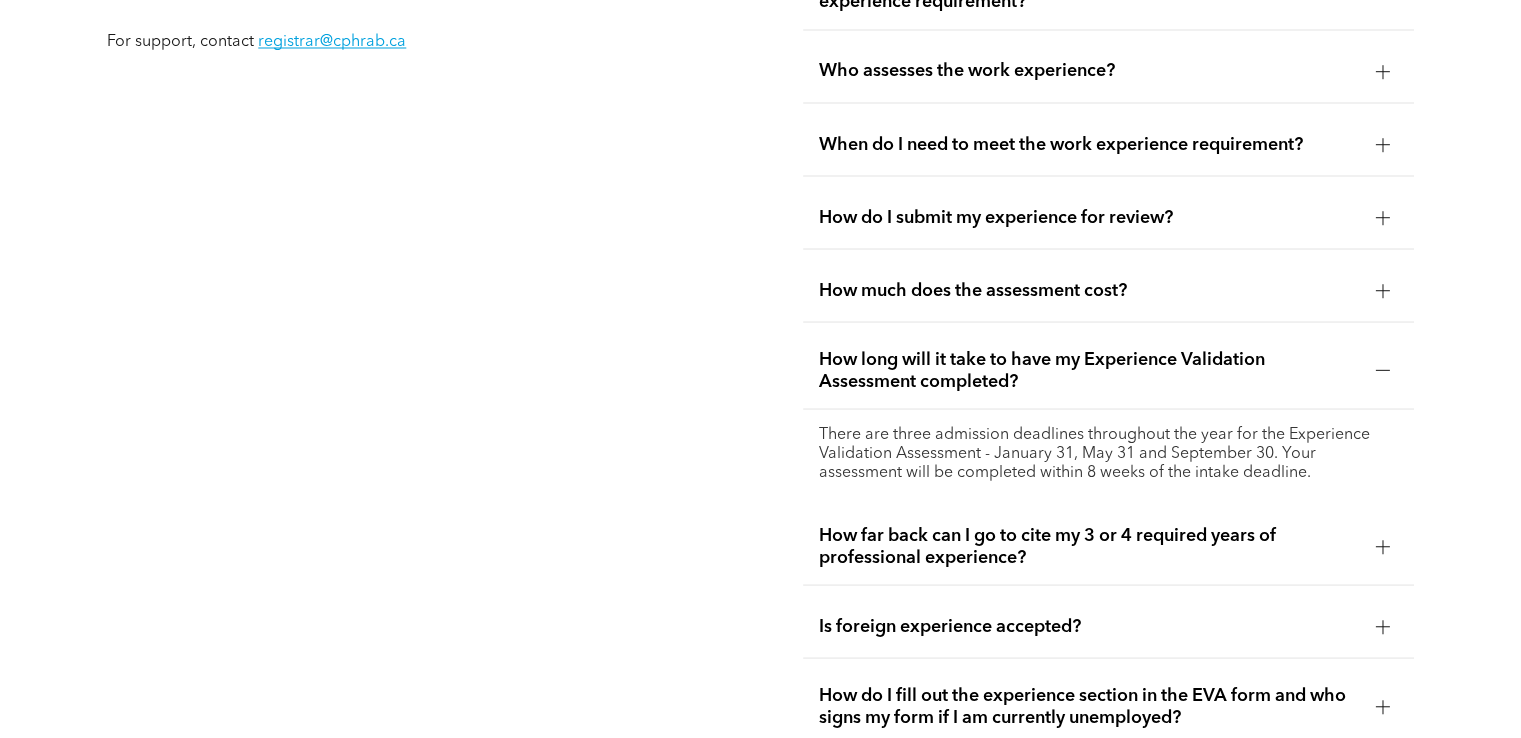 scroll, scrollTop: 3724, scrollLeft: 0, axis: vertical 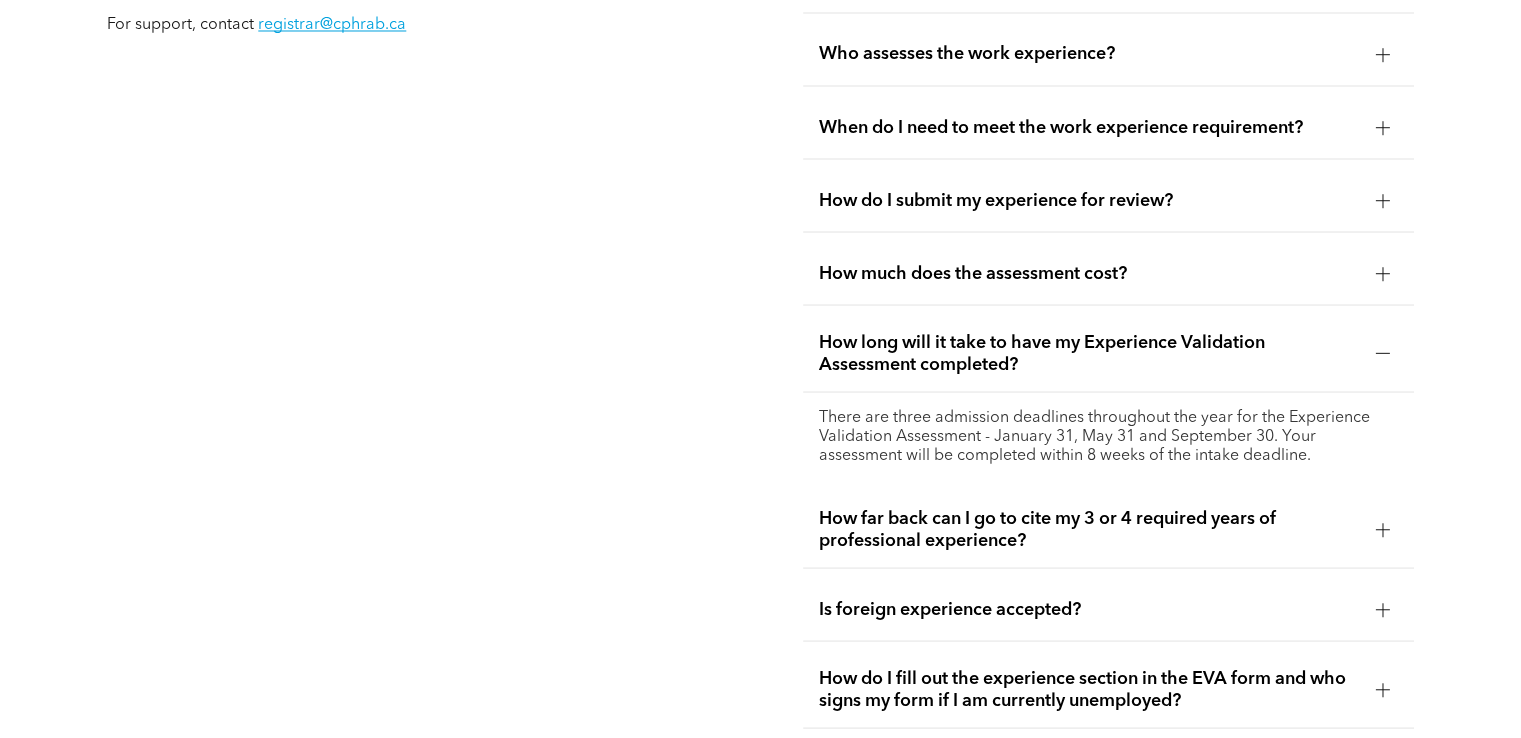click at bounding box center [1382, 529] 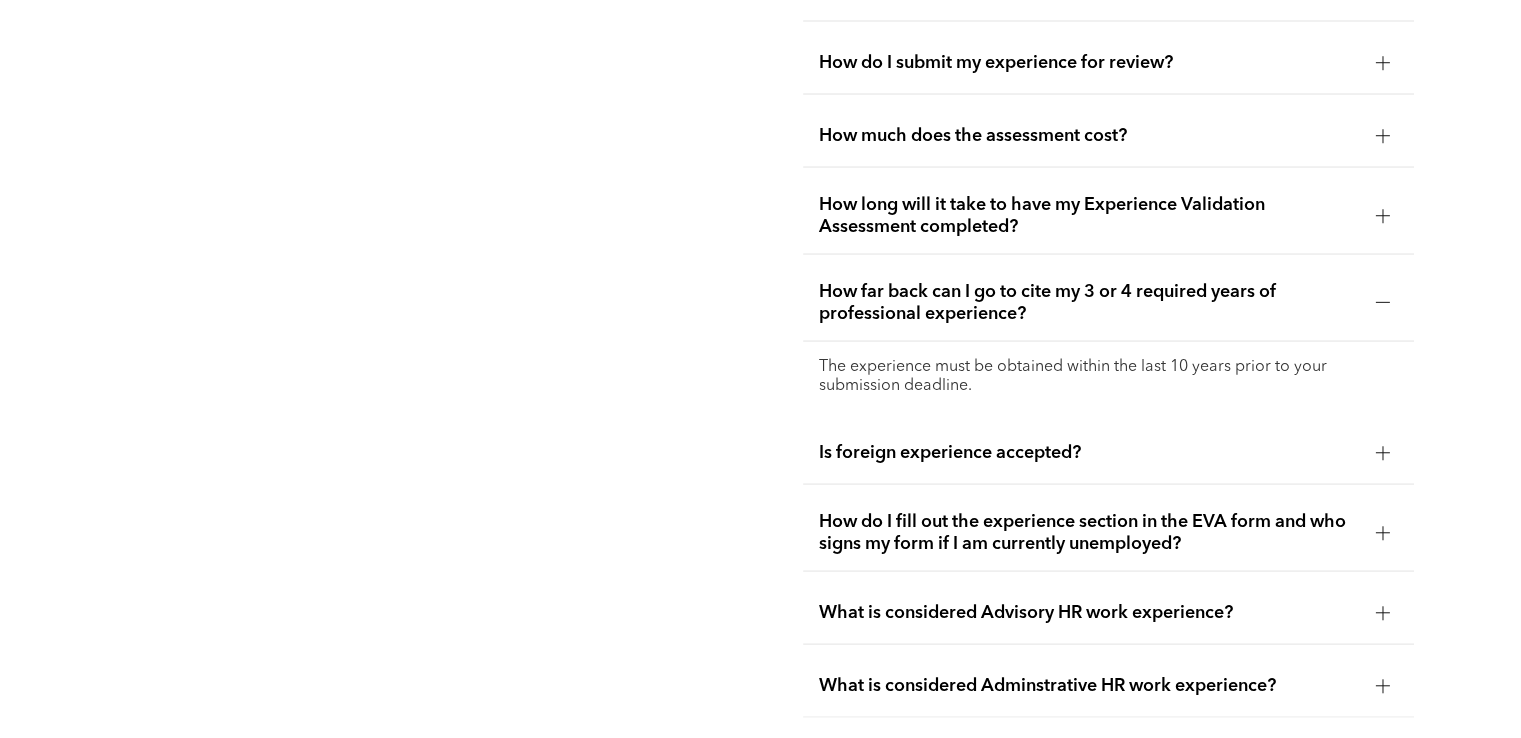 scroll, scrollTop: 3959, scrollLeft: 0, axis: vertical 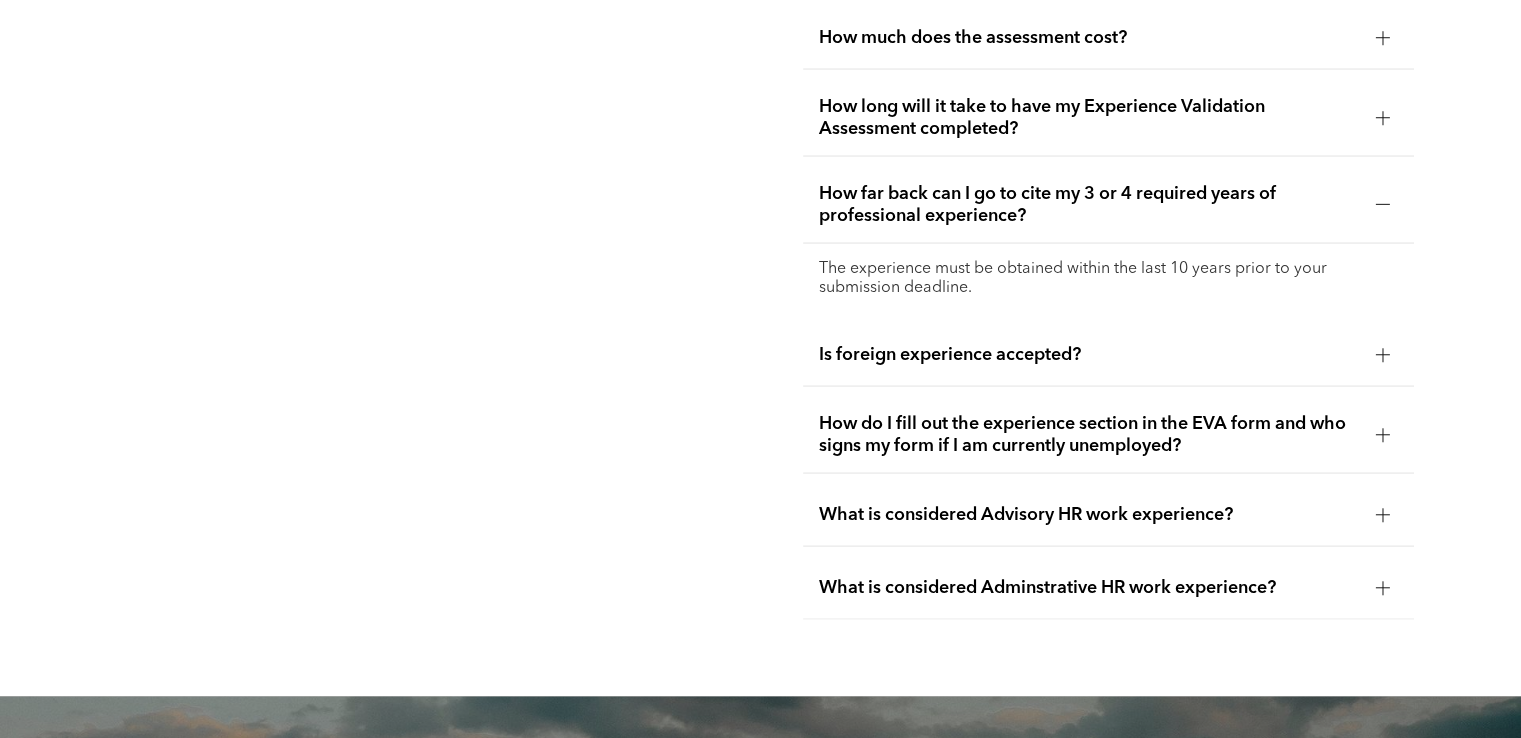 click on "How do I fill out the experience section in the EVA form and who signs my form if I am currently unemployed?" at bounding box center (1108, 435) 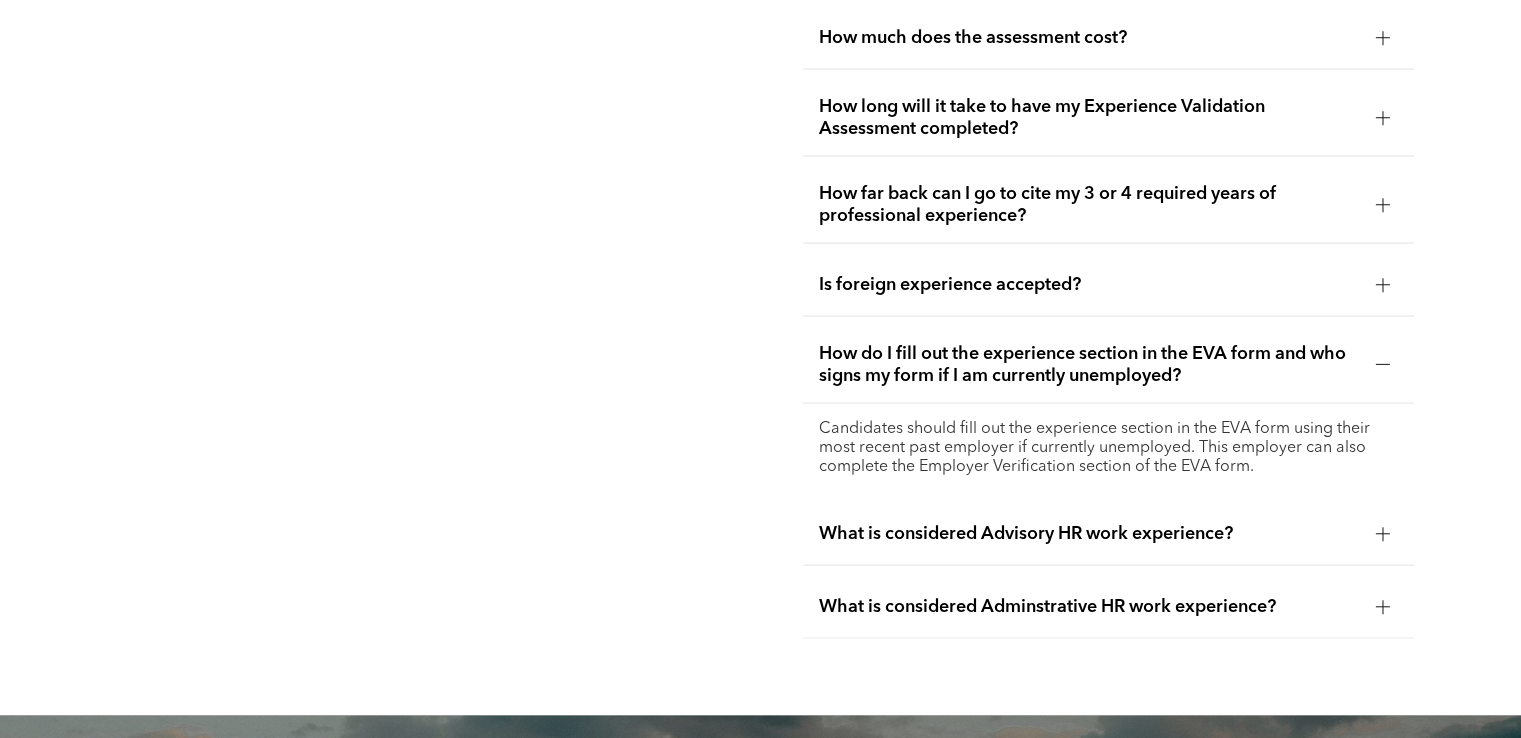 click on "EVA FAQs
Questions about the Standard or Senior Path EVA?
For support, contact
registrar@cphrab.ca
Do I need a management title to satisfy the work experience requirement? No. Your experience is not dependent on your job title. Experience is reviewed based on the Functional Dimensions and the Competencies within them, which may be demonstrated in a variety of different positions. How do I know which job opportunities will meet the work experience requirement? Who assesses the work experience? Experience is reviewed by a panel of CPHRs who have been selected for their expertise in various employment sectors. Work experience submissions are also subject to audit by a committee. When do I need to meet the work experience requirement? The Experience Validation Assessment must be submitted and approved within 10 years of passing the NKE. How do I submit my experience for review? The assessment can be submitted through your member profile." at bounding box center [760, 126] 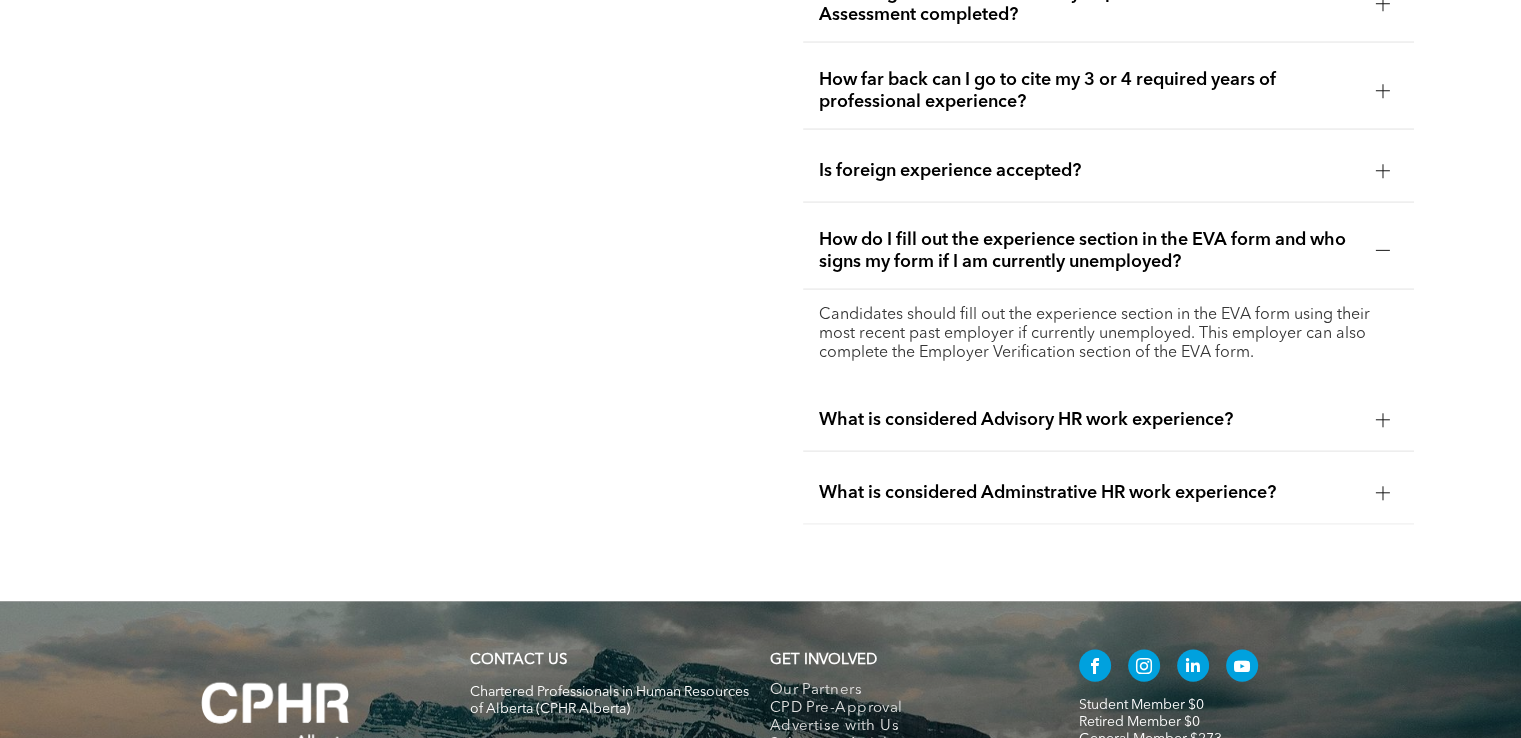 scroll, scrollTop: 4079, scrollLeft: 0, axis: vertical 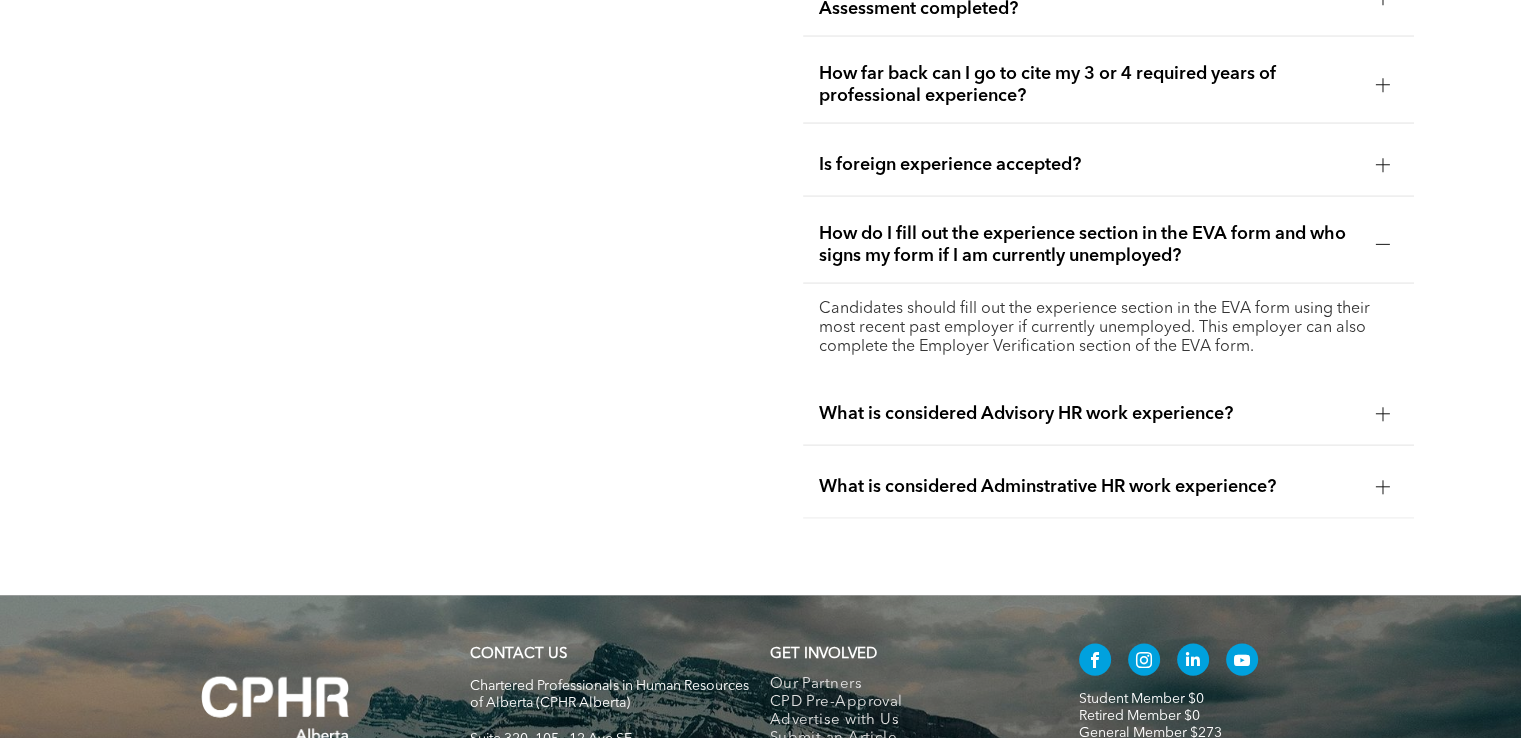 click at bounding box center [1383, 414] 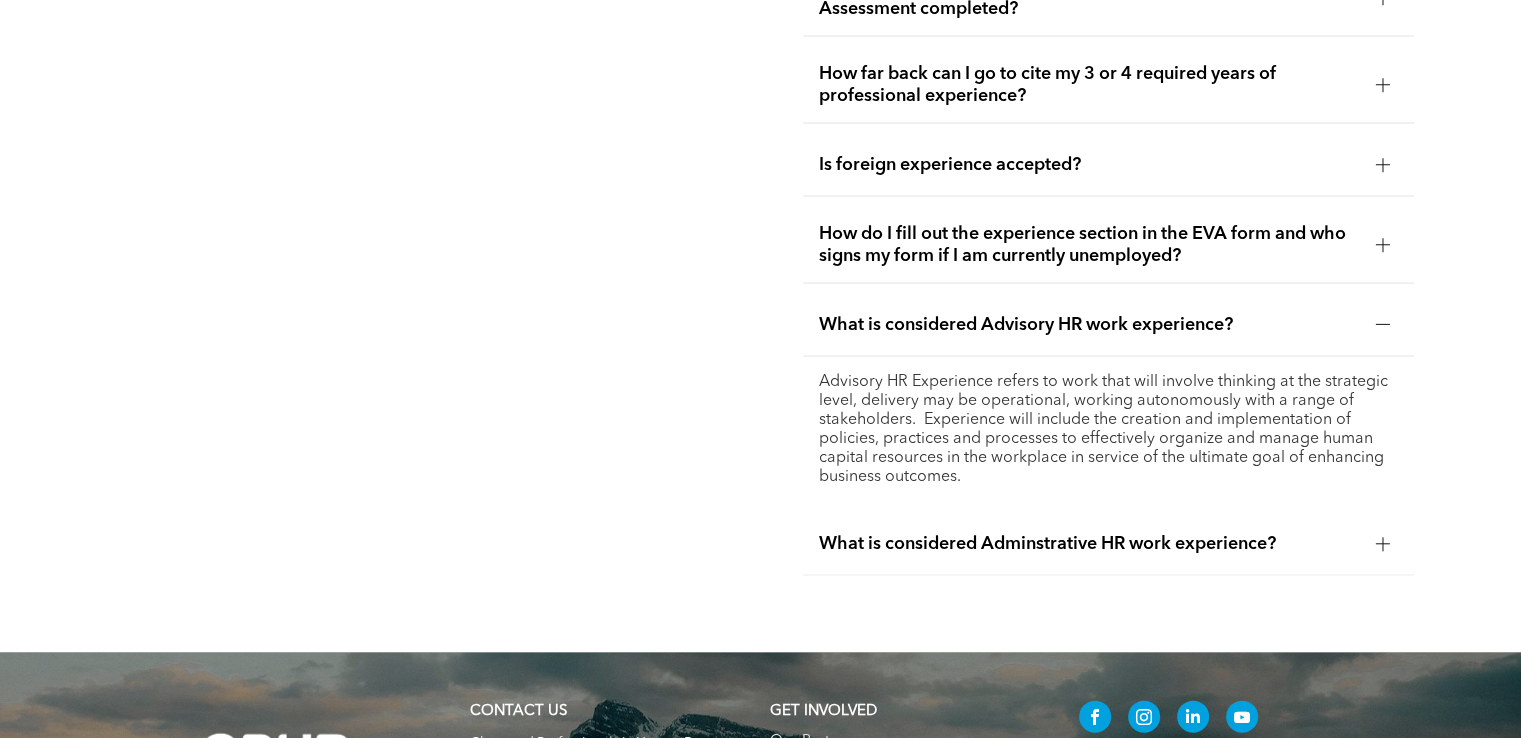 click on "EVA FAQs
Questions about the Standard or Senior Path EVA?
For support, contact
registrar@cphrab.ca
Do I need a management title to satisfy the work experience requirement? No. Your experience is not dependent on your job title. Experience is reviewed based on the Functional Dimensions and the Competencies within them, which may be demonstrated in a variety of different positions. How do I know which job opportunities will meet the work experience requirement? Who assesses the work experience? Experience is reviewed by a panel of CPHRs who have been selected for their expertise in various employment sectors. Work experience submissions are also subject to audit by a committee. When do I need to meet the work experience requirement? The Experience Validation Assessment must be submitted and approved within 10 years of passing the NKE. How do I submit my experience for review? The assessment can be submitted through your member profile." at bounding box center (760, 35) 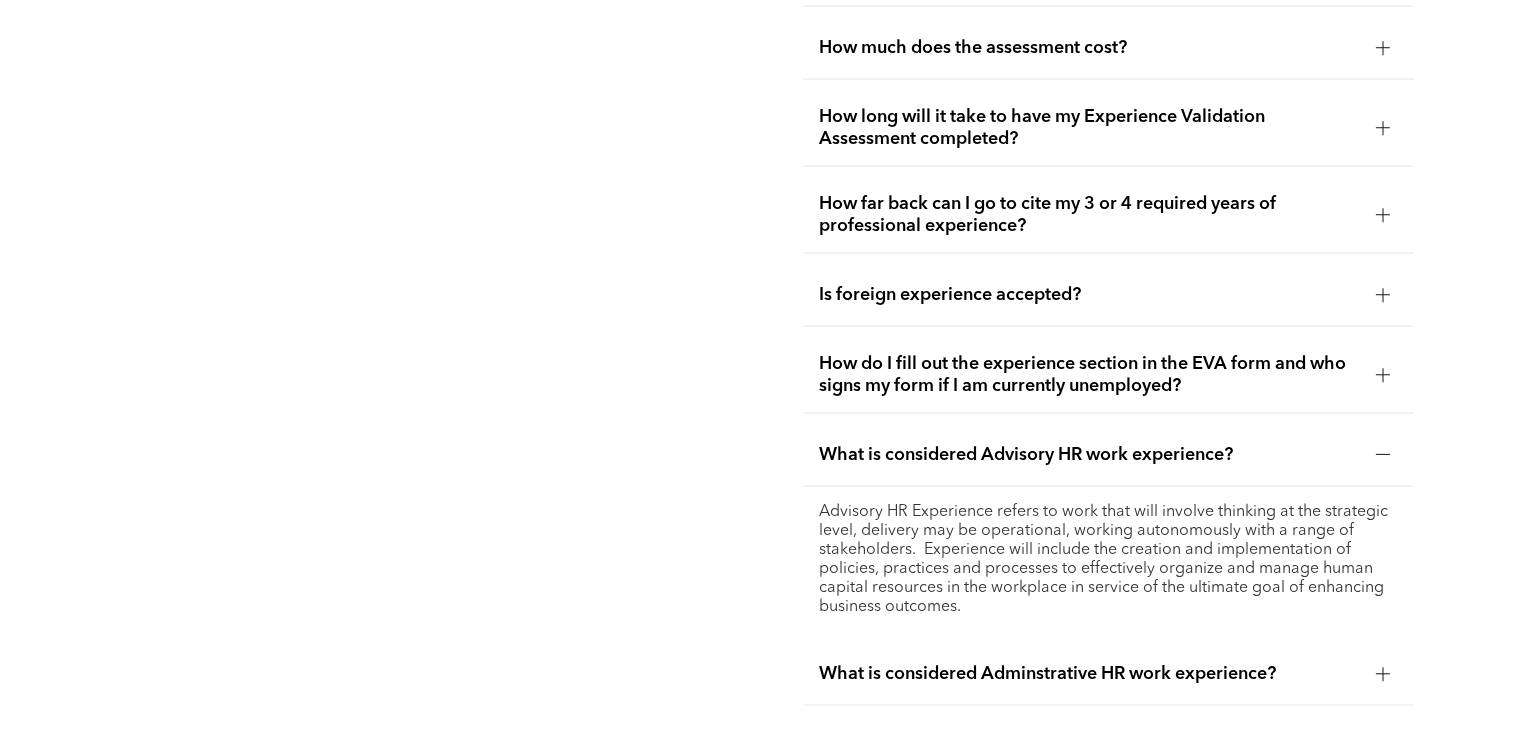 scroll, scrollTop: 4019, scrollLeft: 0, axis: vertical 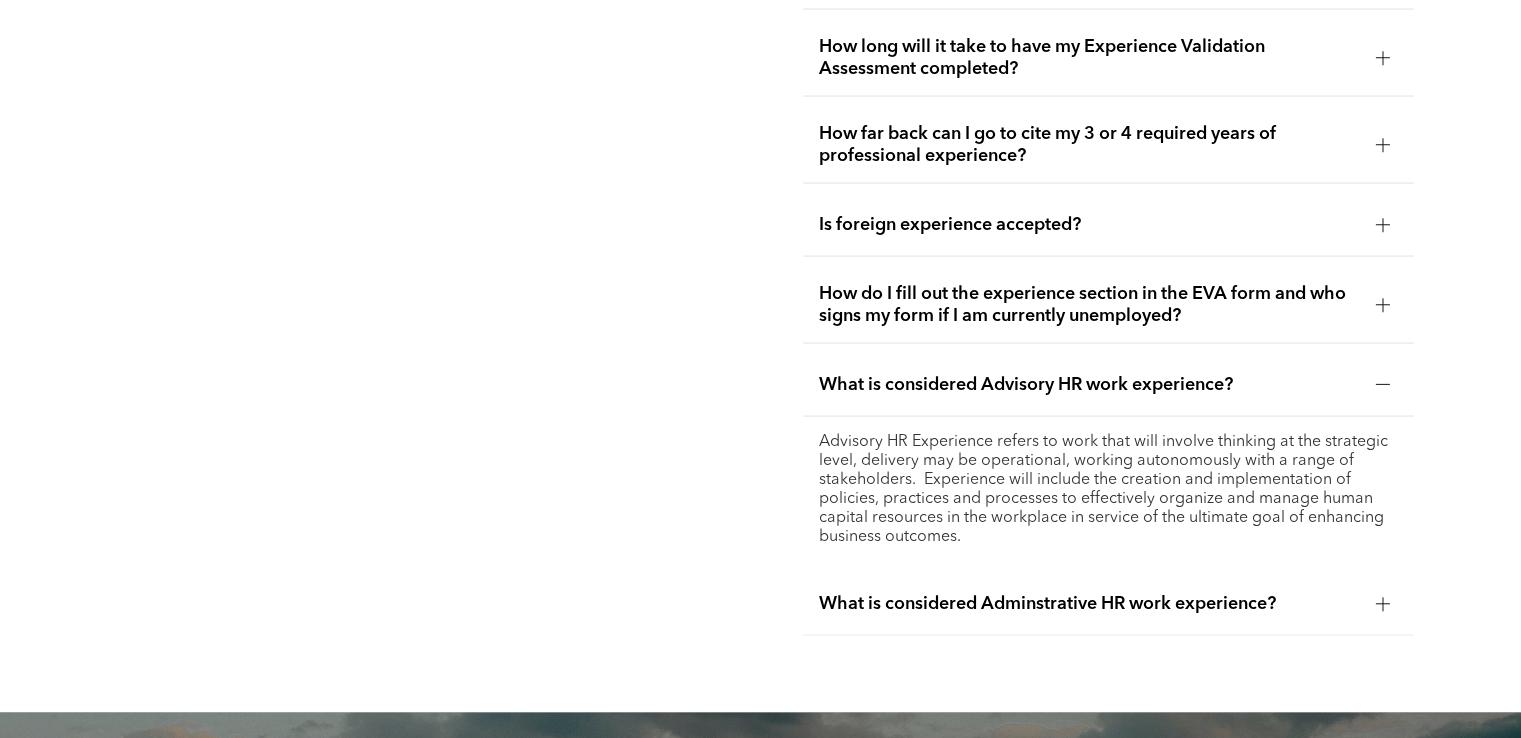 click at bounding box center (1383, 604) 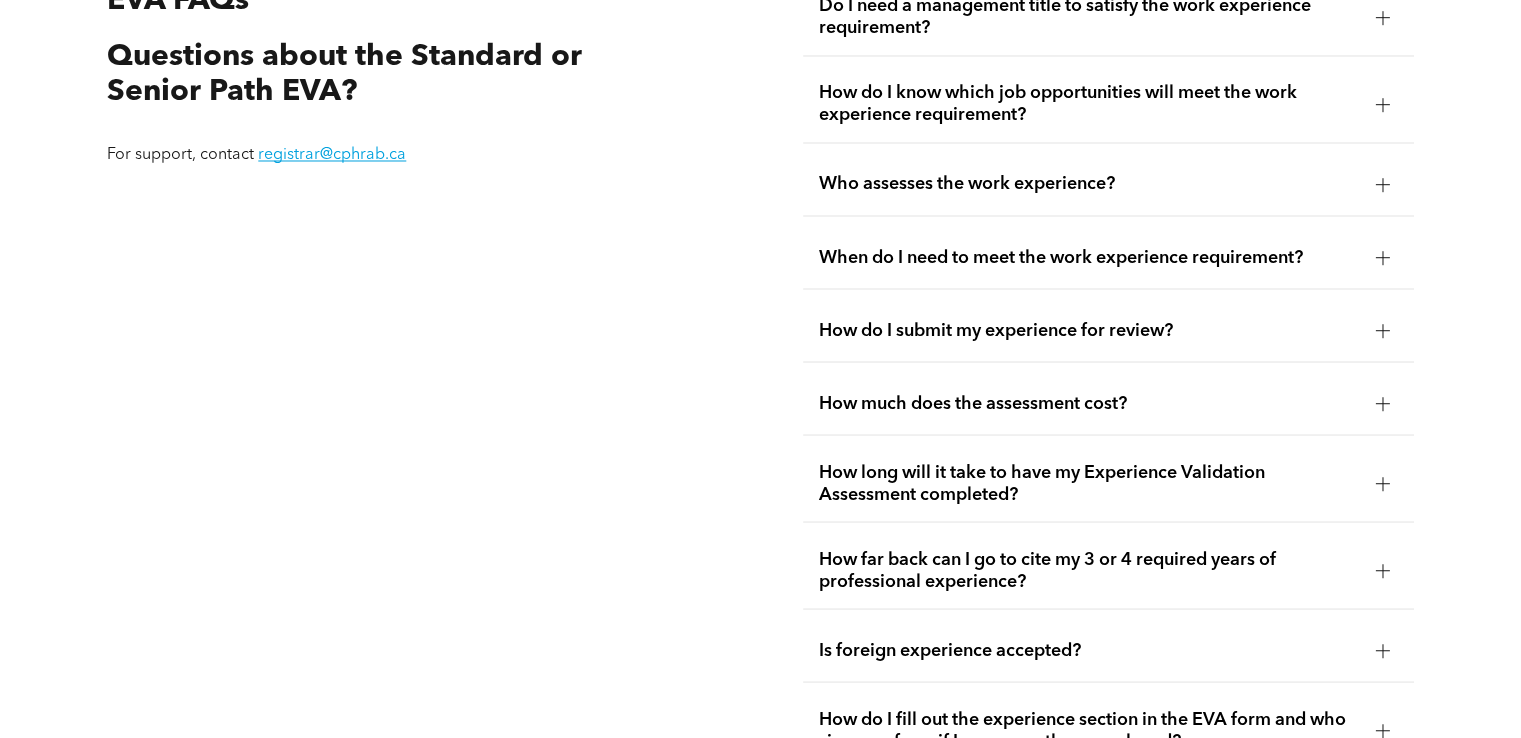 scroll, scrollTop: 3588, scrollLeft: 0, axis: vertical 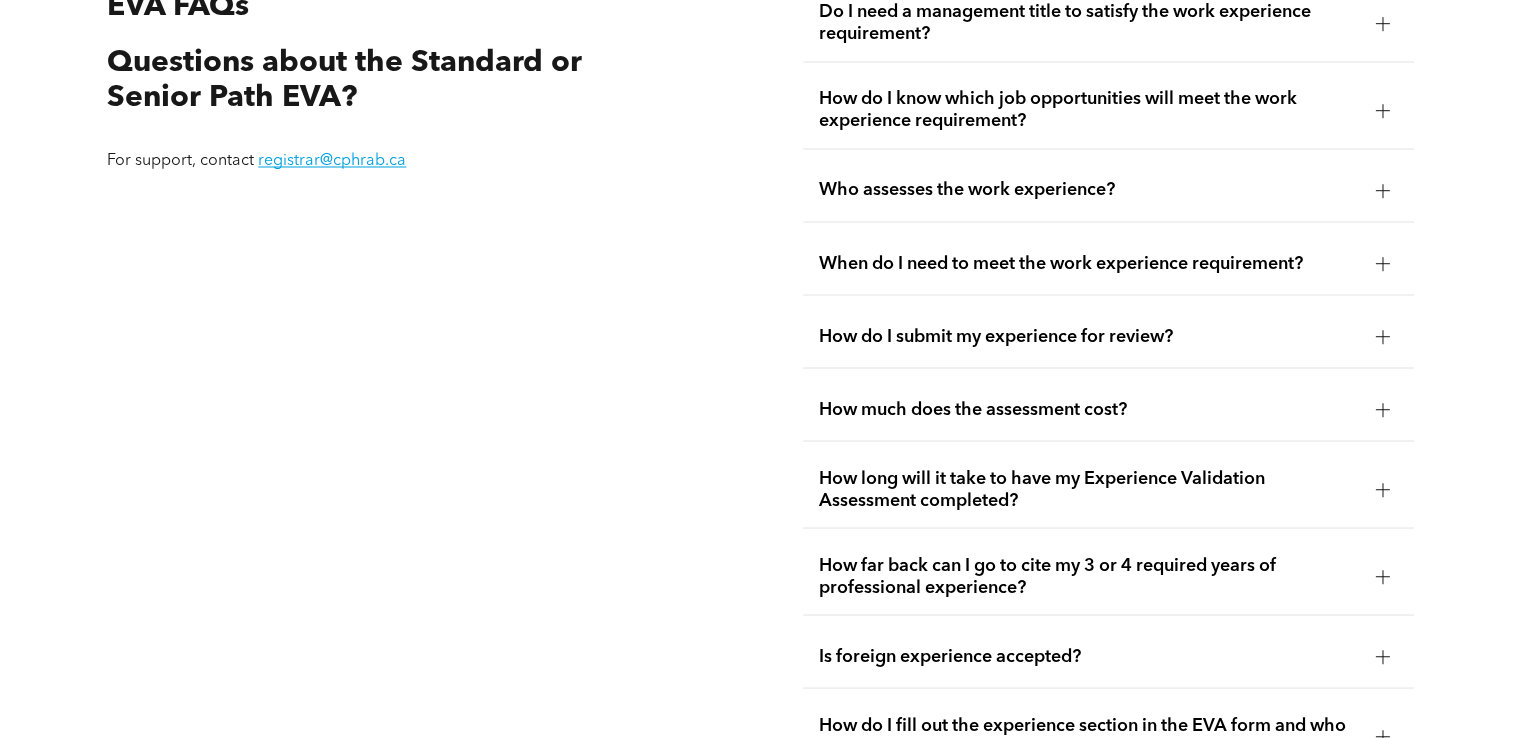 click at bounding box center [1383, 409] 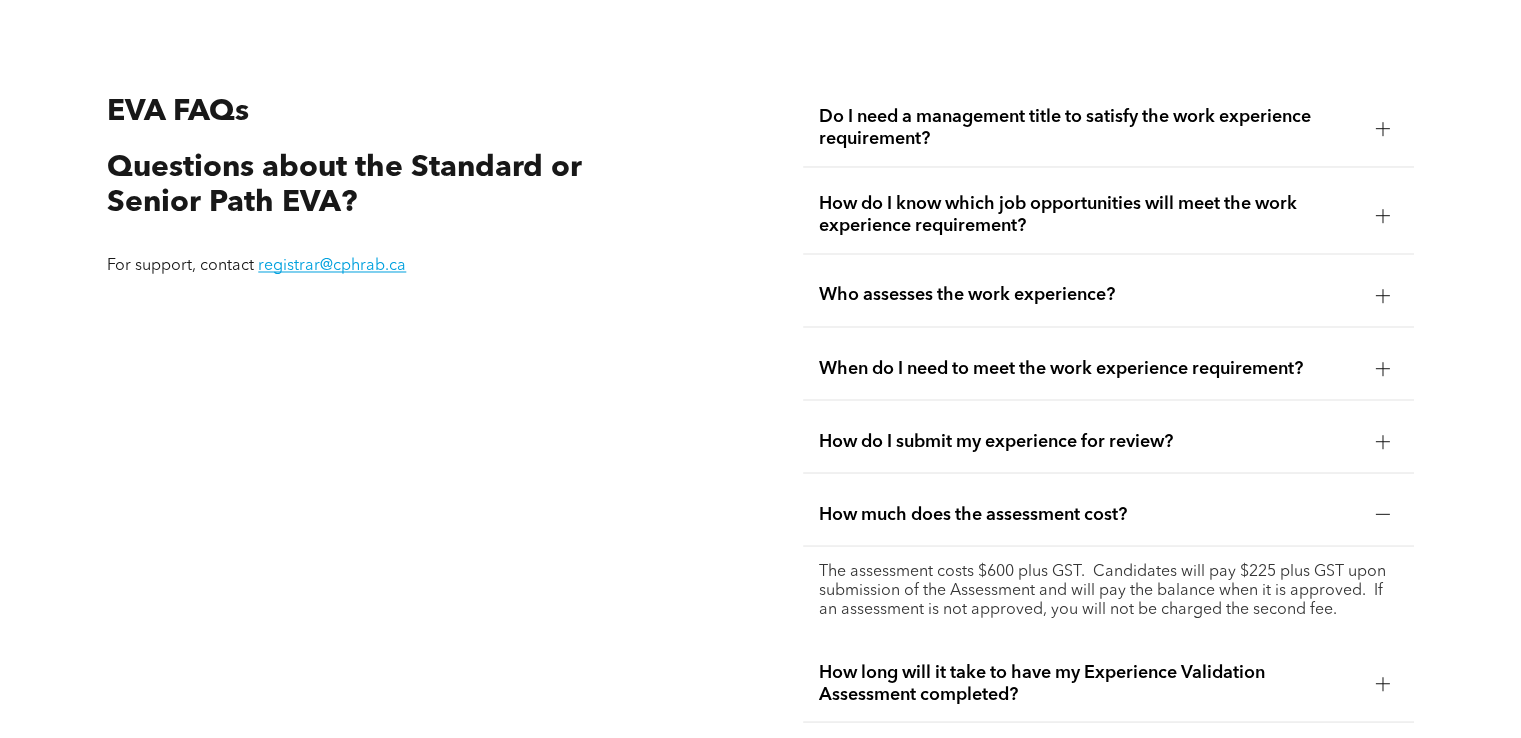 scroll, scrollTop: 3460, scrollLeft: 0, axis: vertical 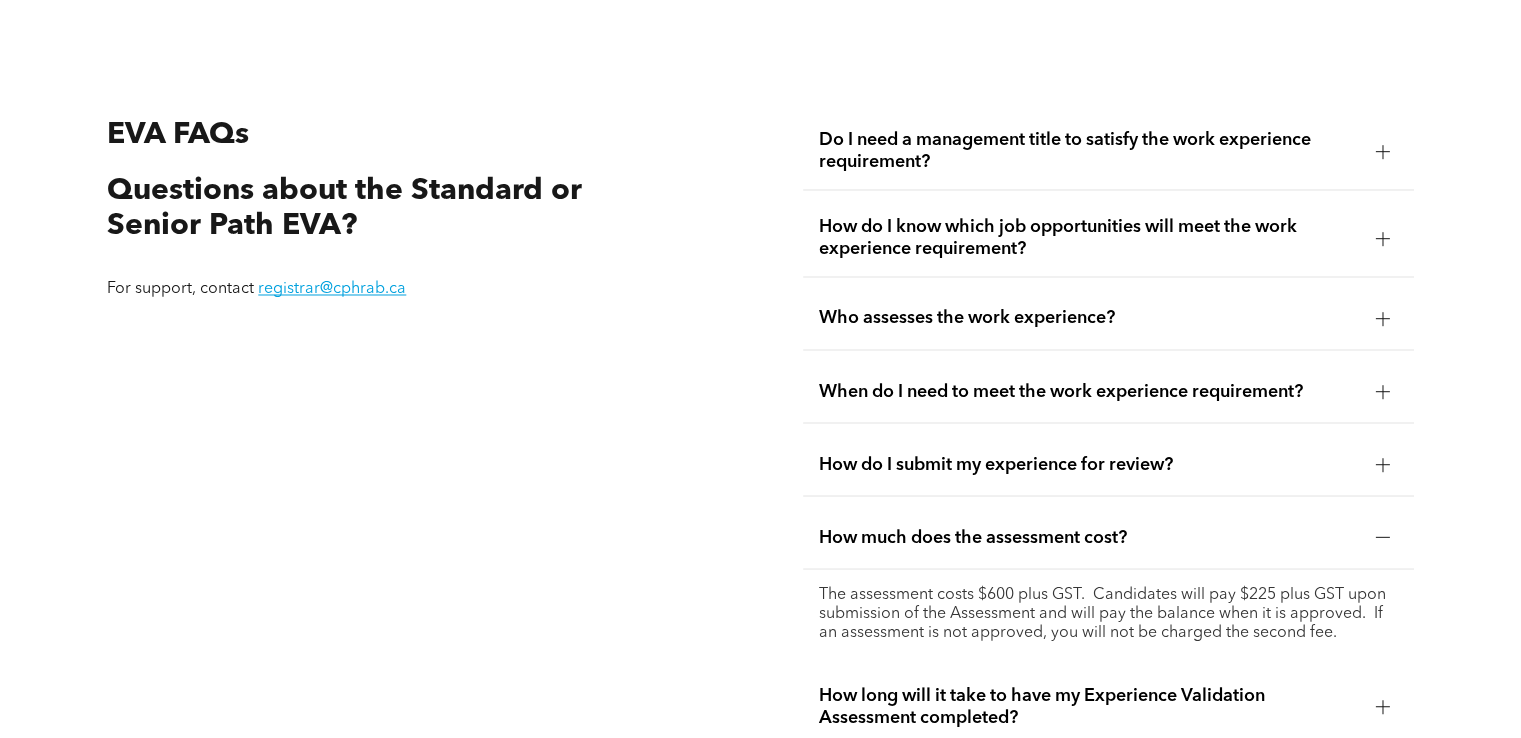 click at bounding box center (1382, 464) 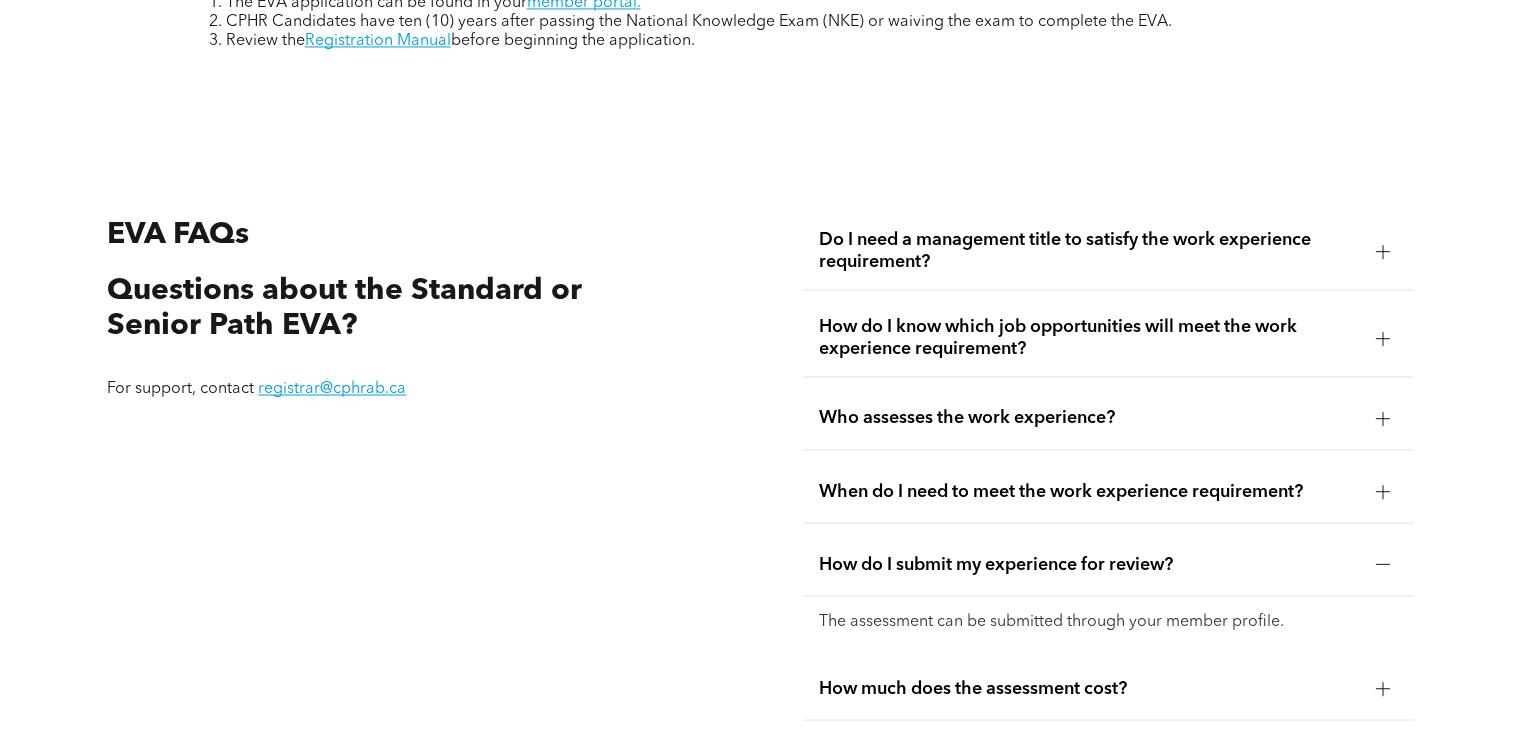 scroll, scrollTop: 3349, scrollLeft: 0, axis: vertical 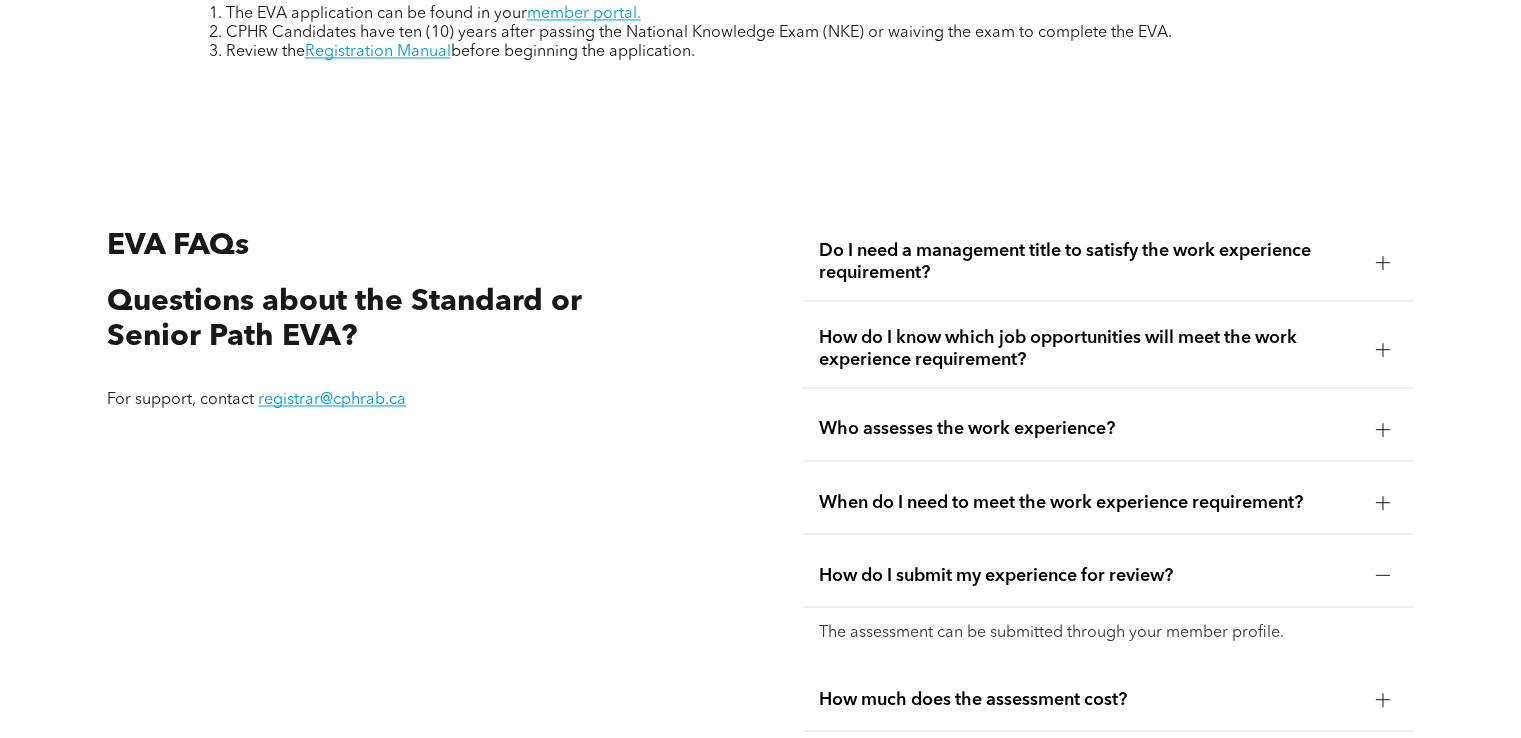 click at bounding box center [1383, 262] 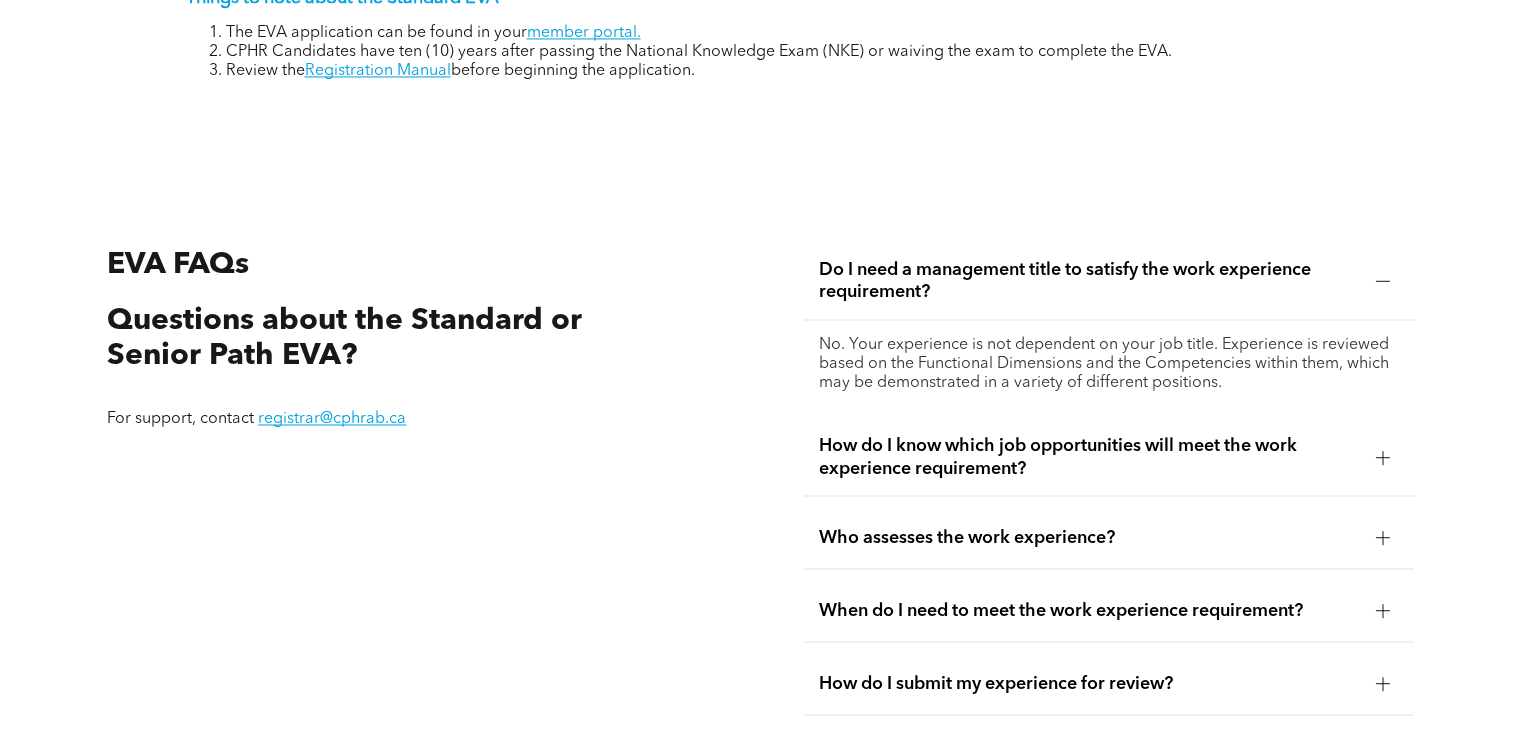 scroll, scrollTop: 3364, scrollLeft: 0, axis: vertical 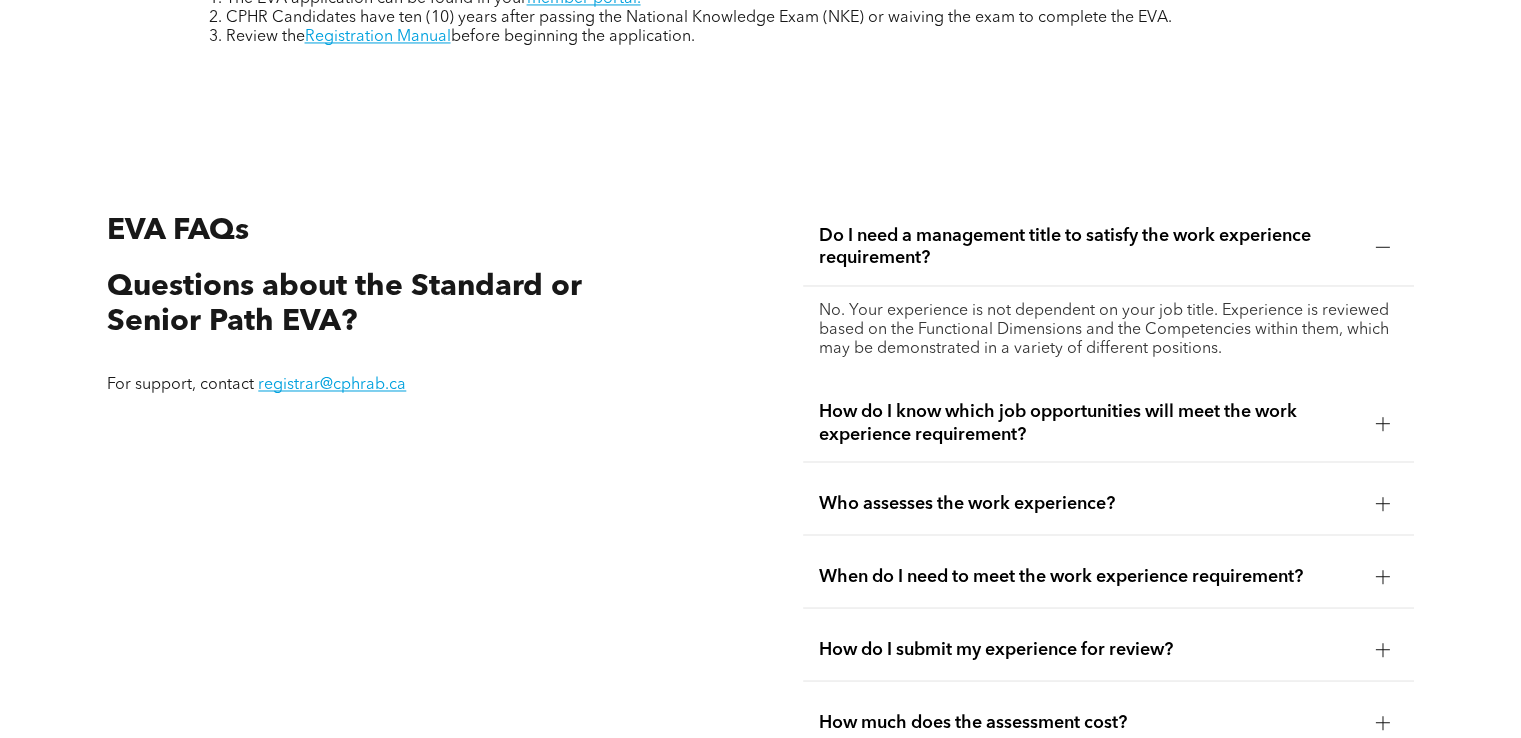 click at bounding box center [1382, 423] 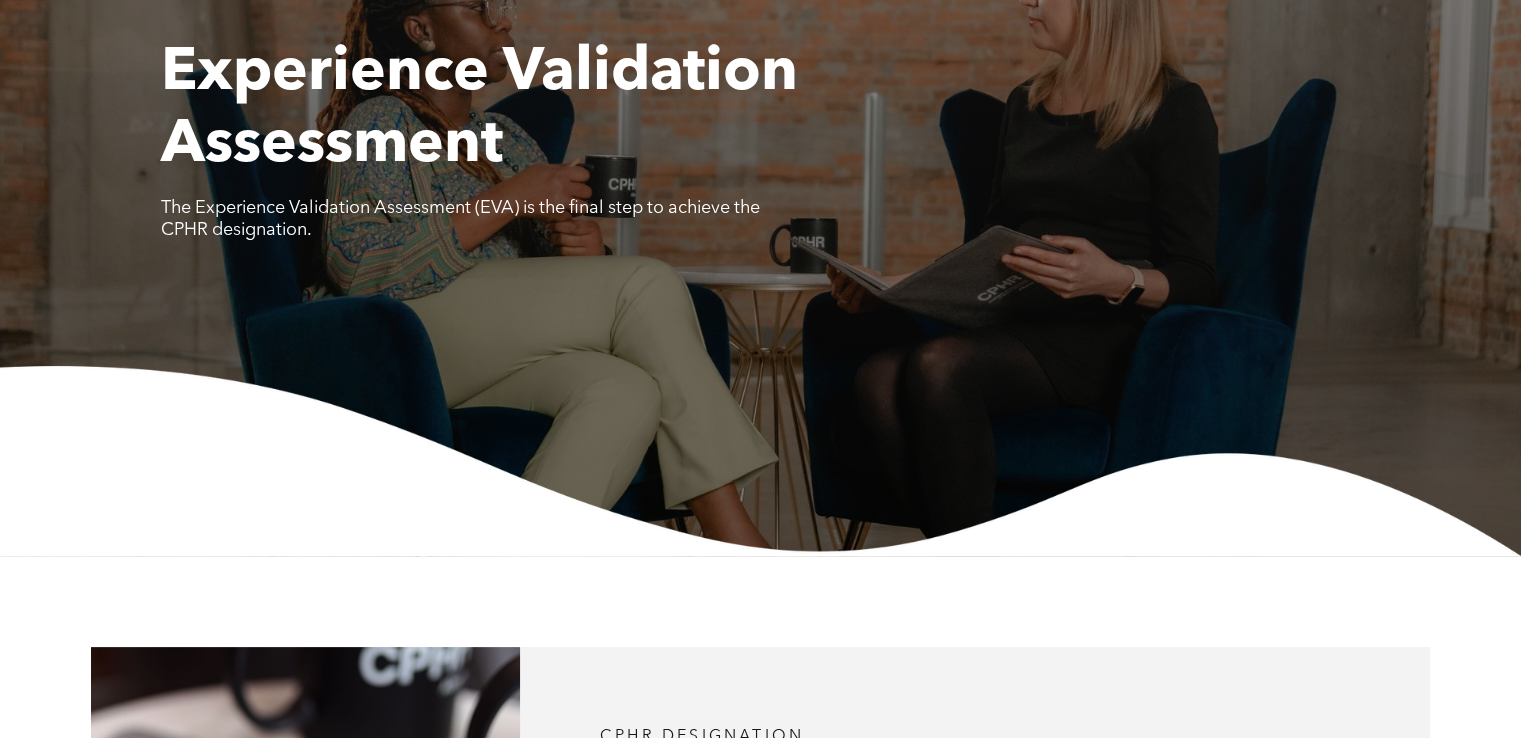 scroll, scrollTop: 0, scrollLeft: 0, axis: both 